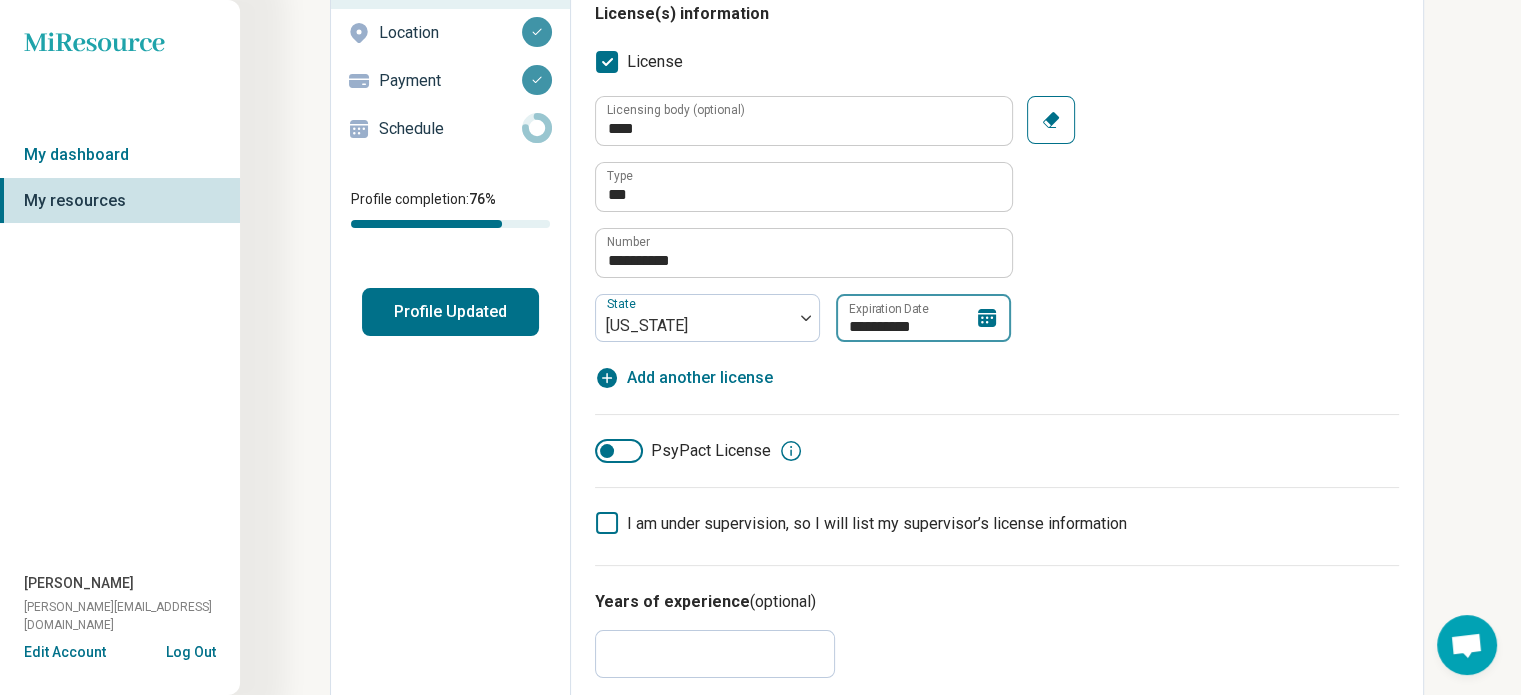 scroll, scrollTop: 258, scrollLeft: 0, axis: vertical 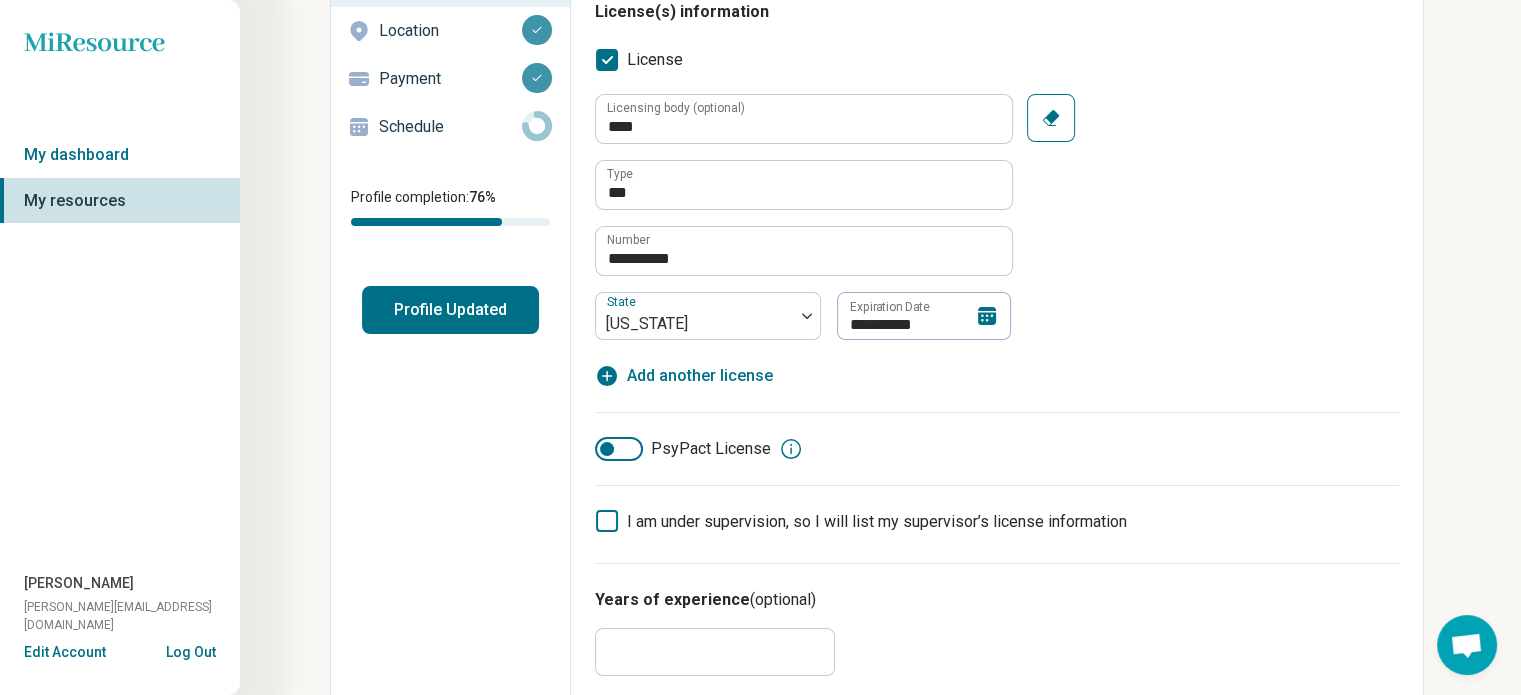 click 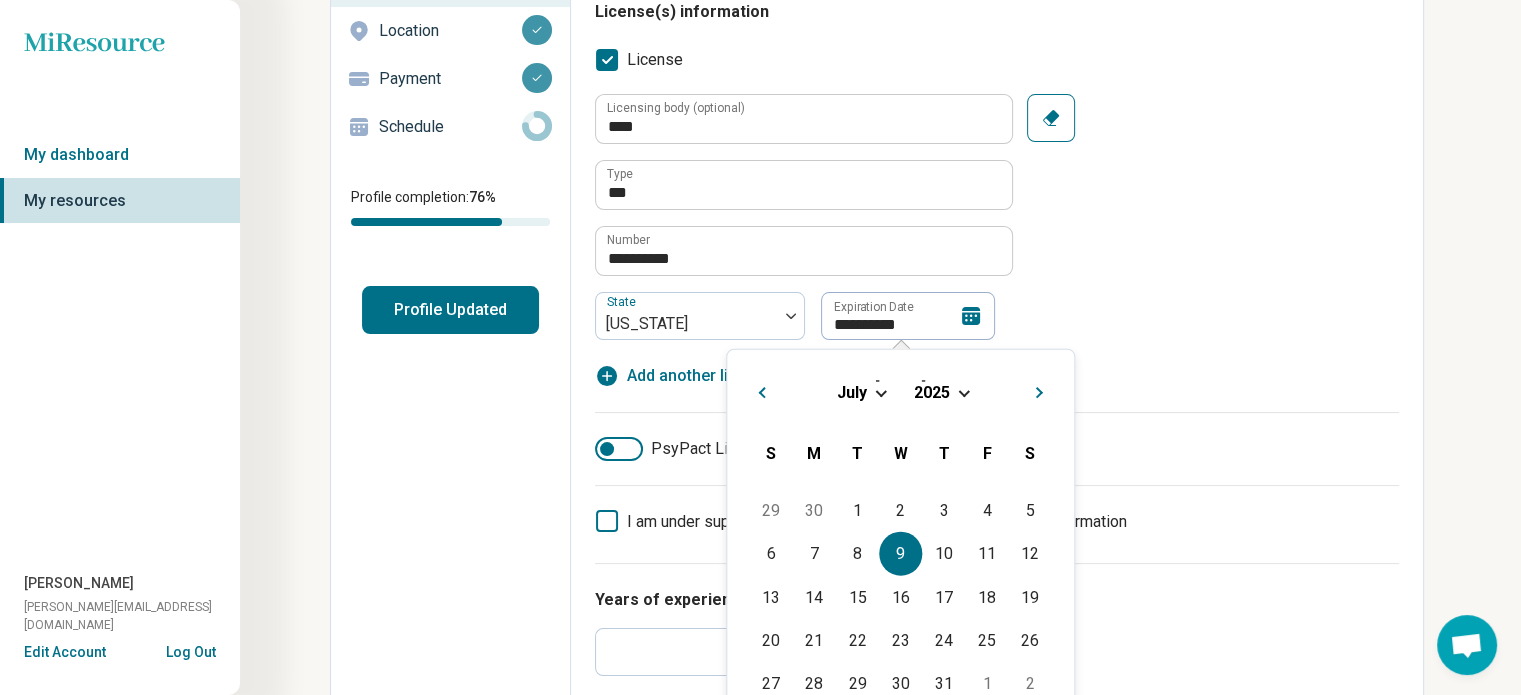 click on "**********" at bounding box center (997, 217) 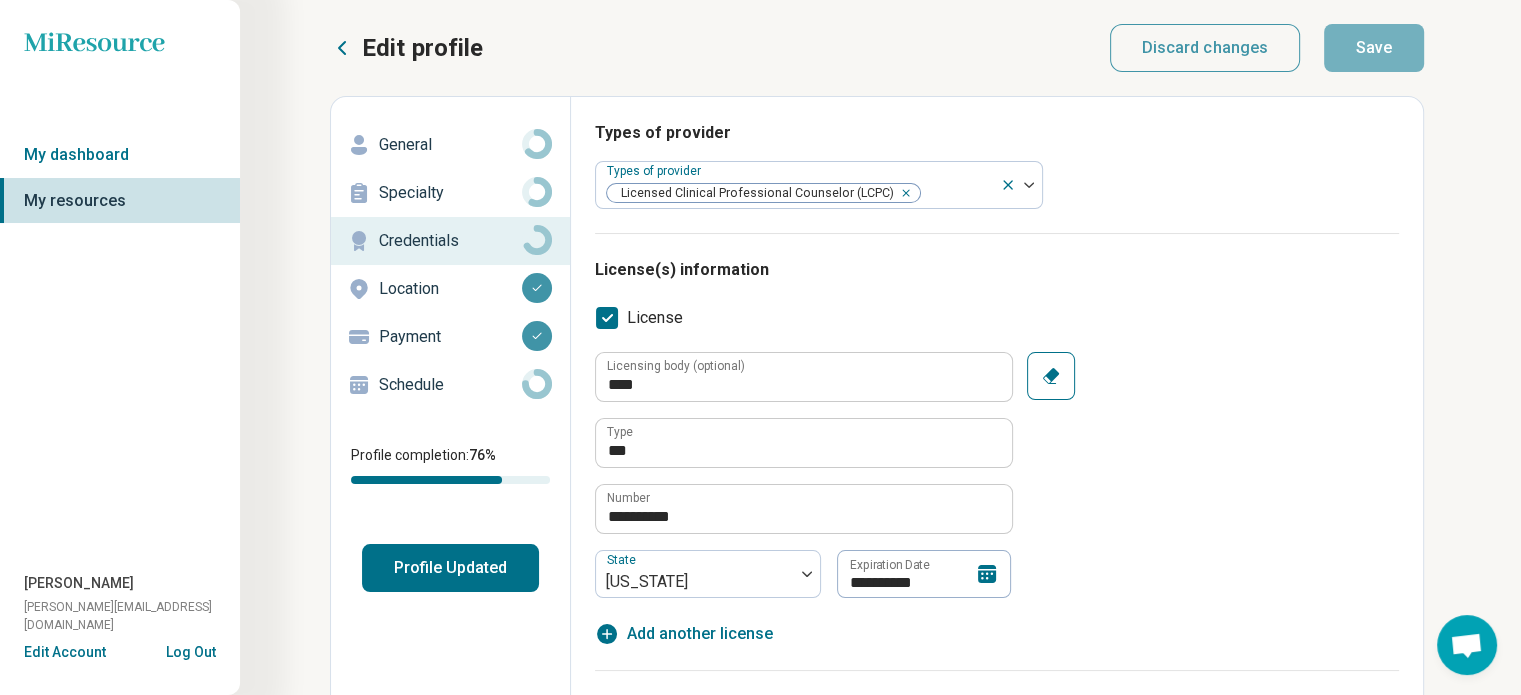 scroll, scrollTop: 104, scrollLeft: 0, axis: vertical 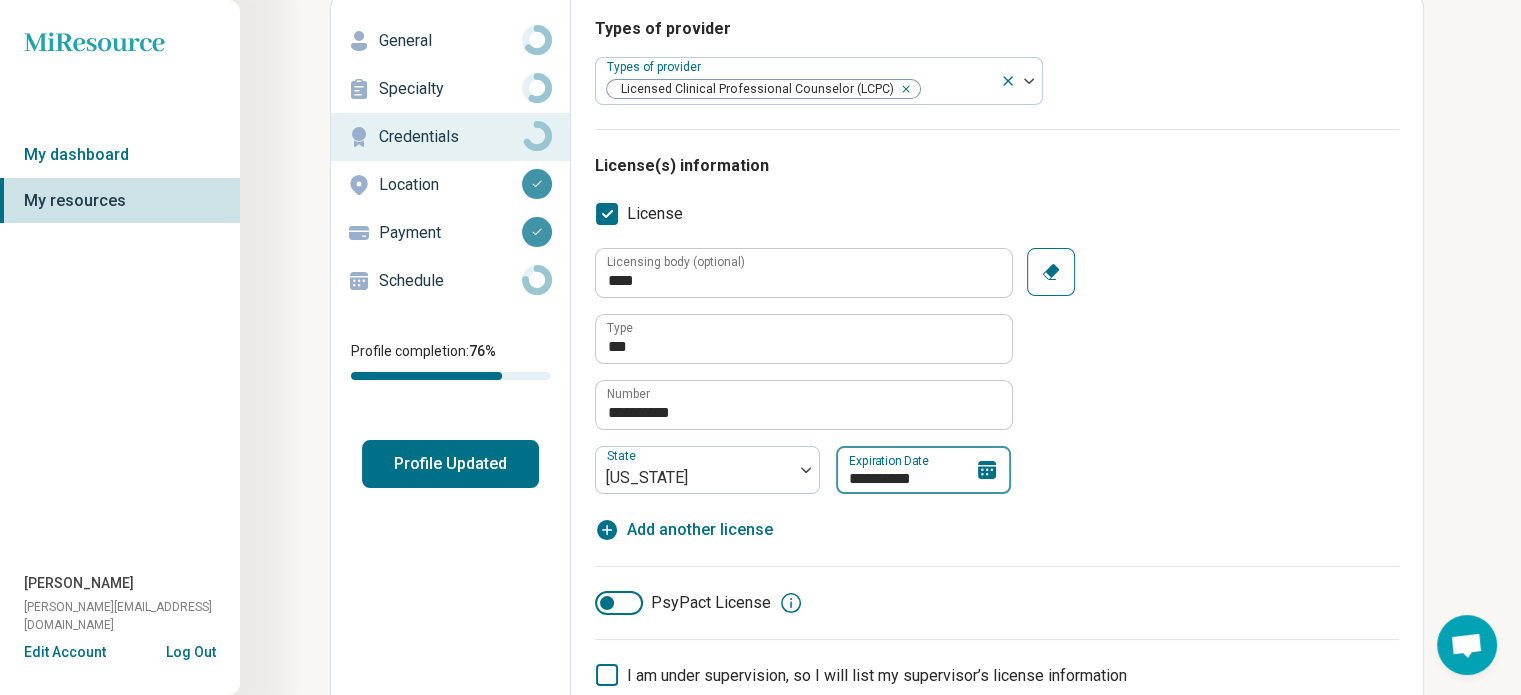 click on "**********" at bounding box center [923, 470] 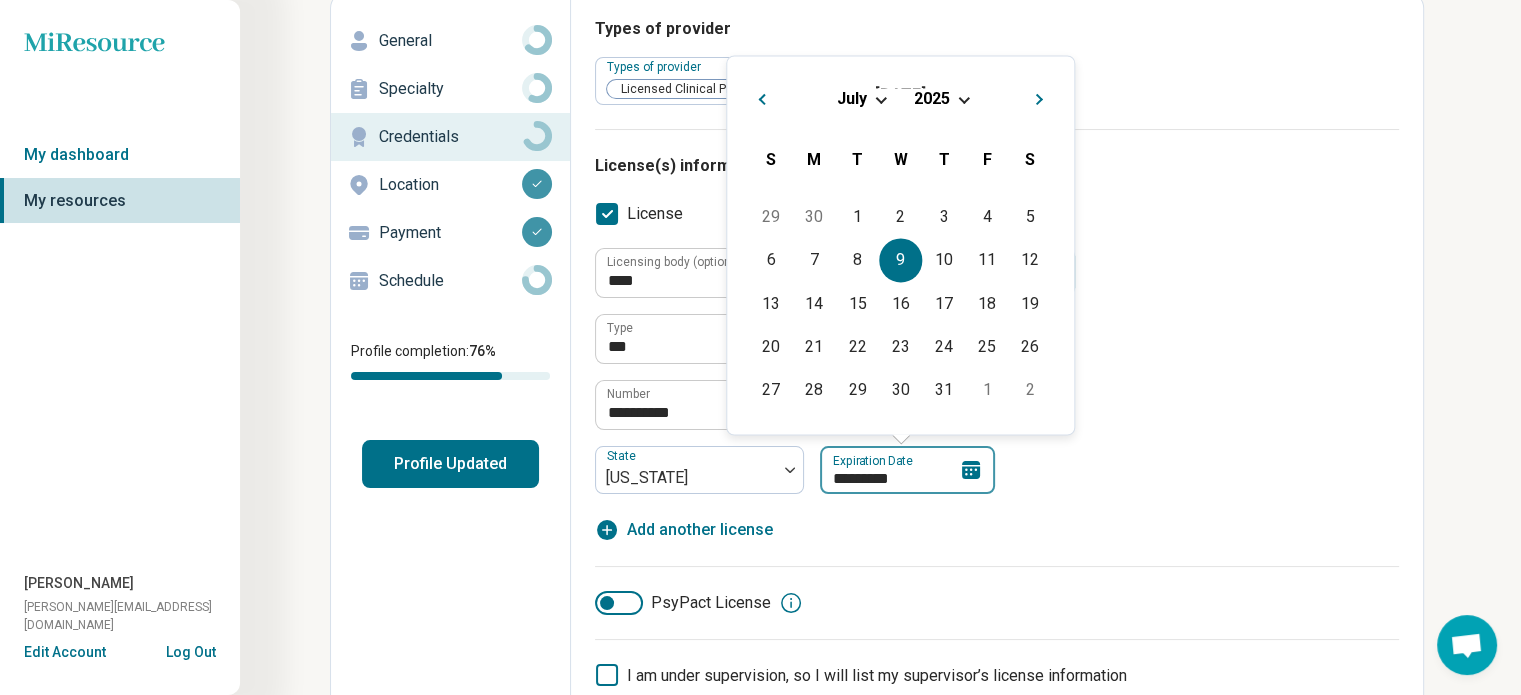 type on "**********" 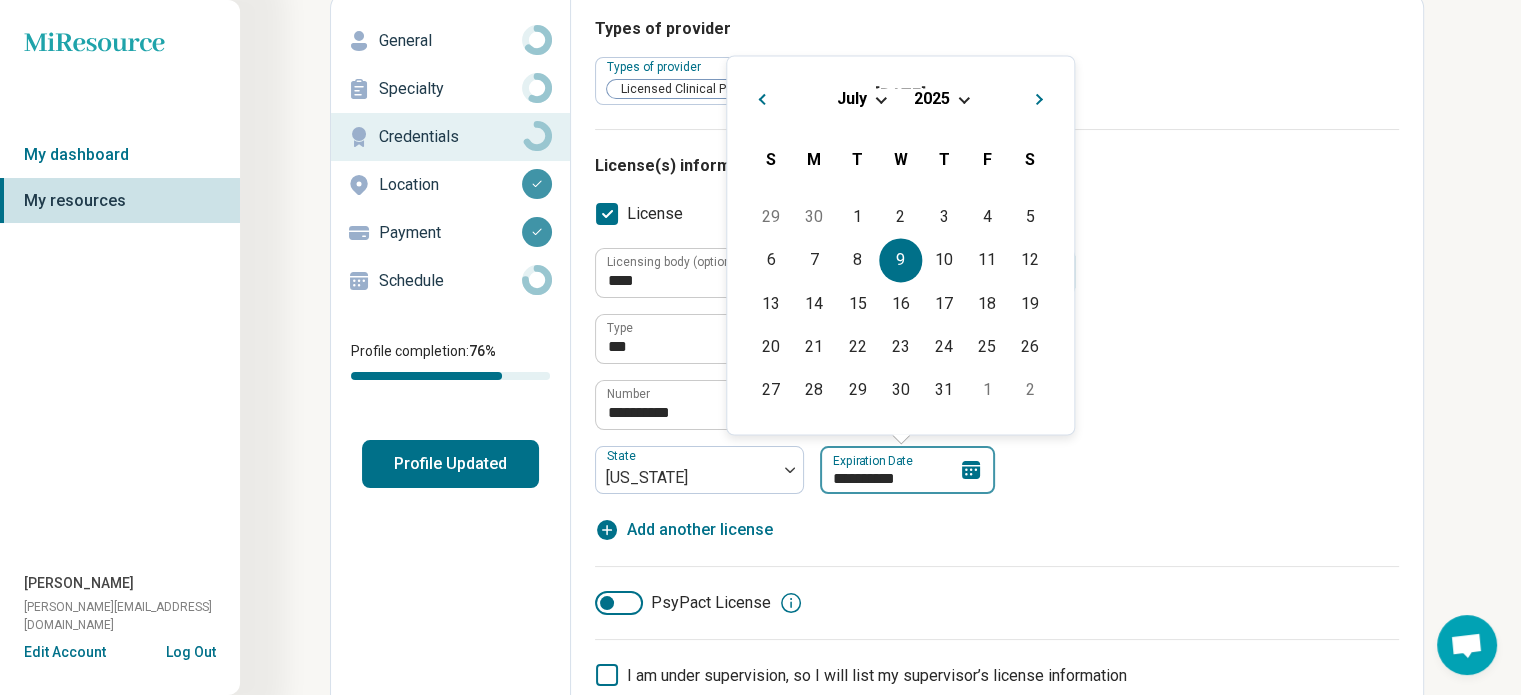 type on "*" 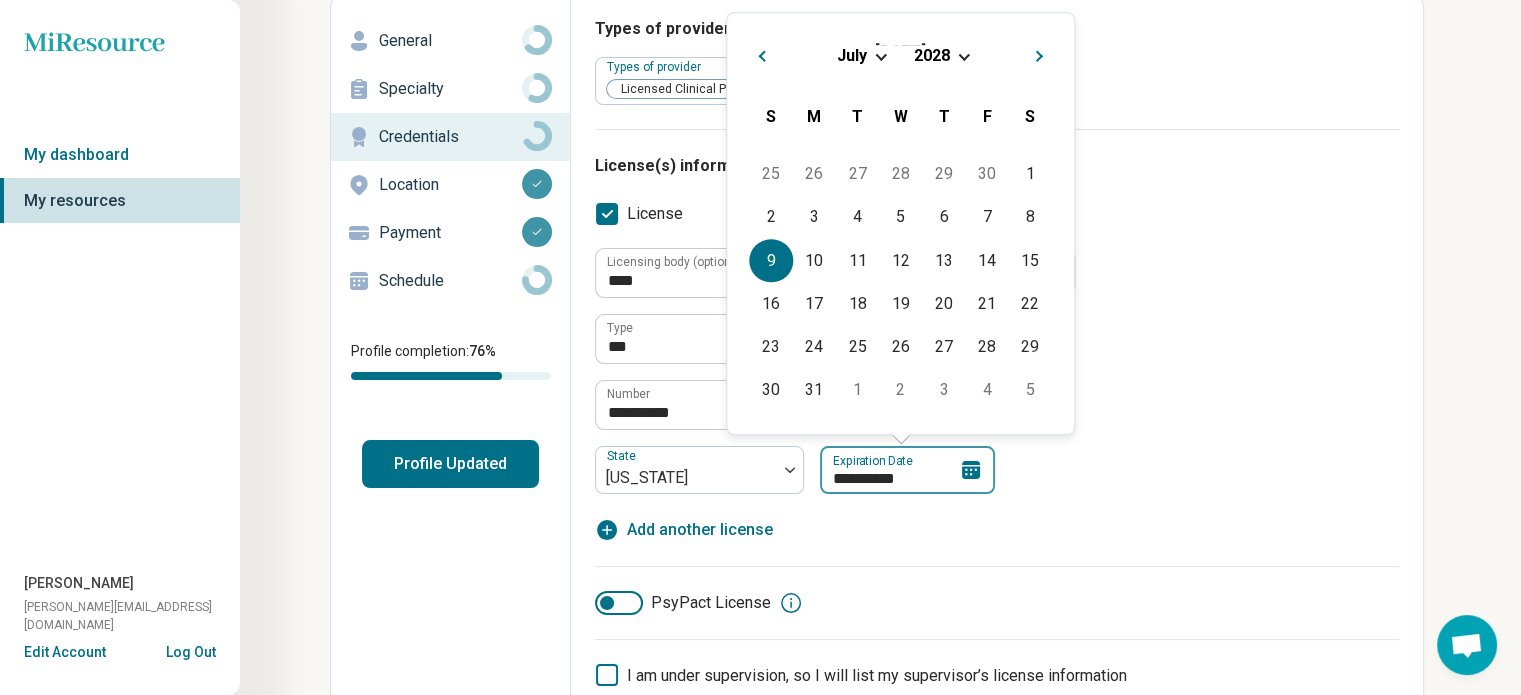 type on "**********" 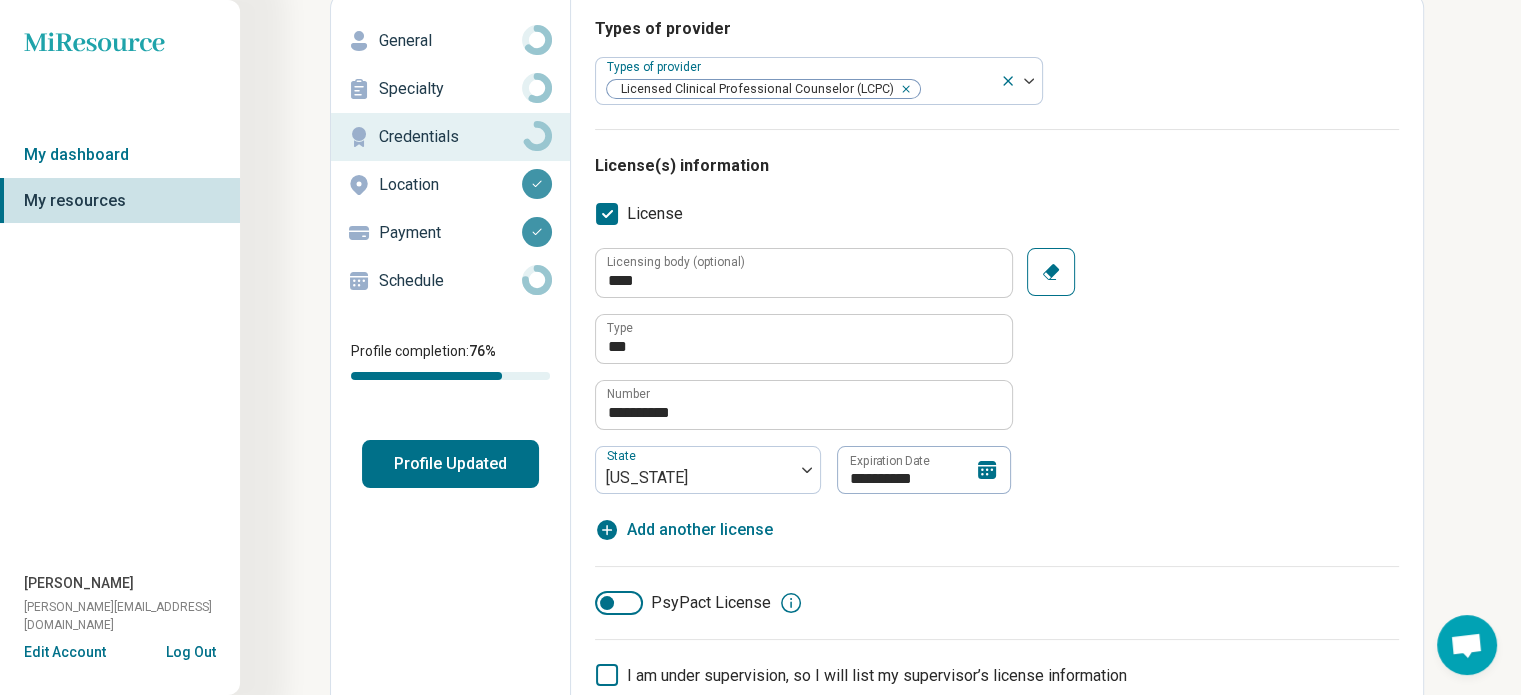 click on "**********" at bounding box center [997, 395] 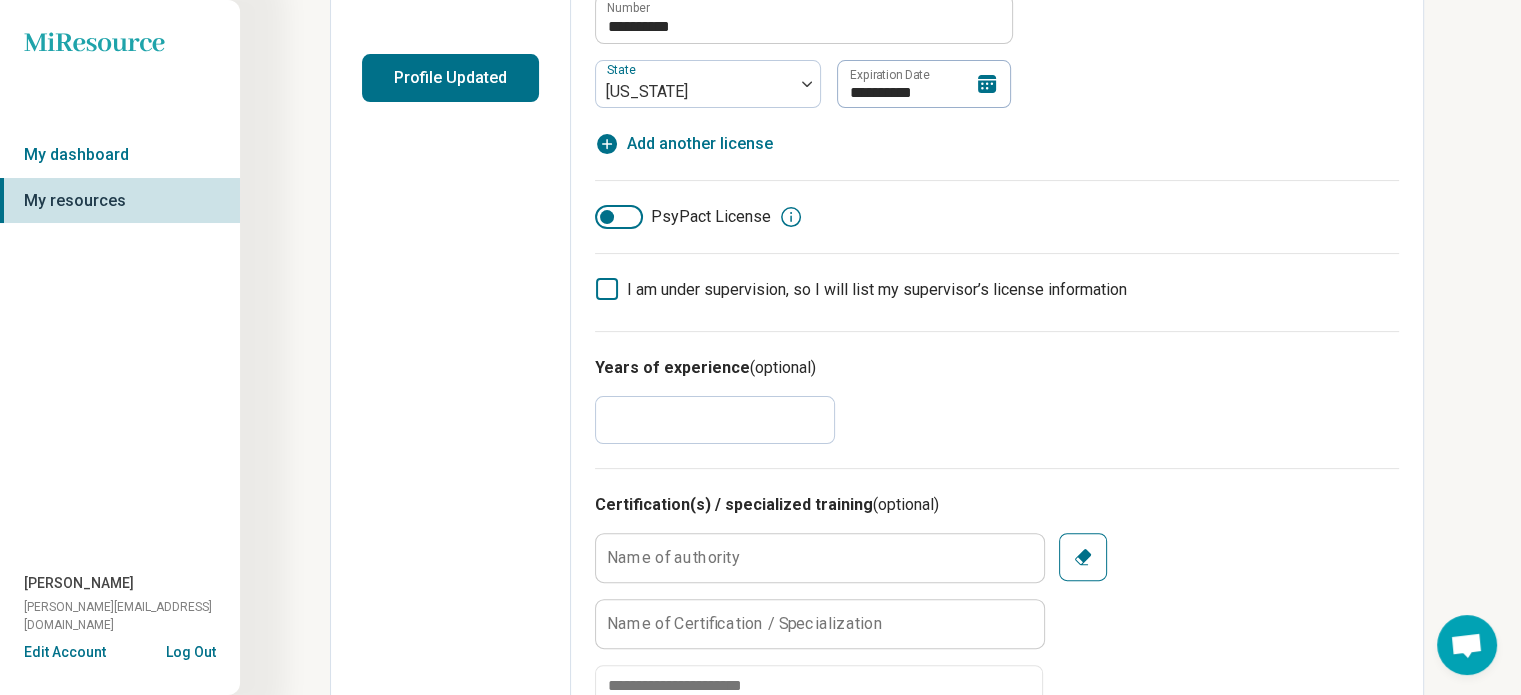 scroll, scrollTop: 570, scrollLeft: 0, axis: vertical 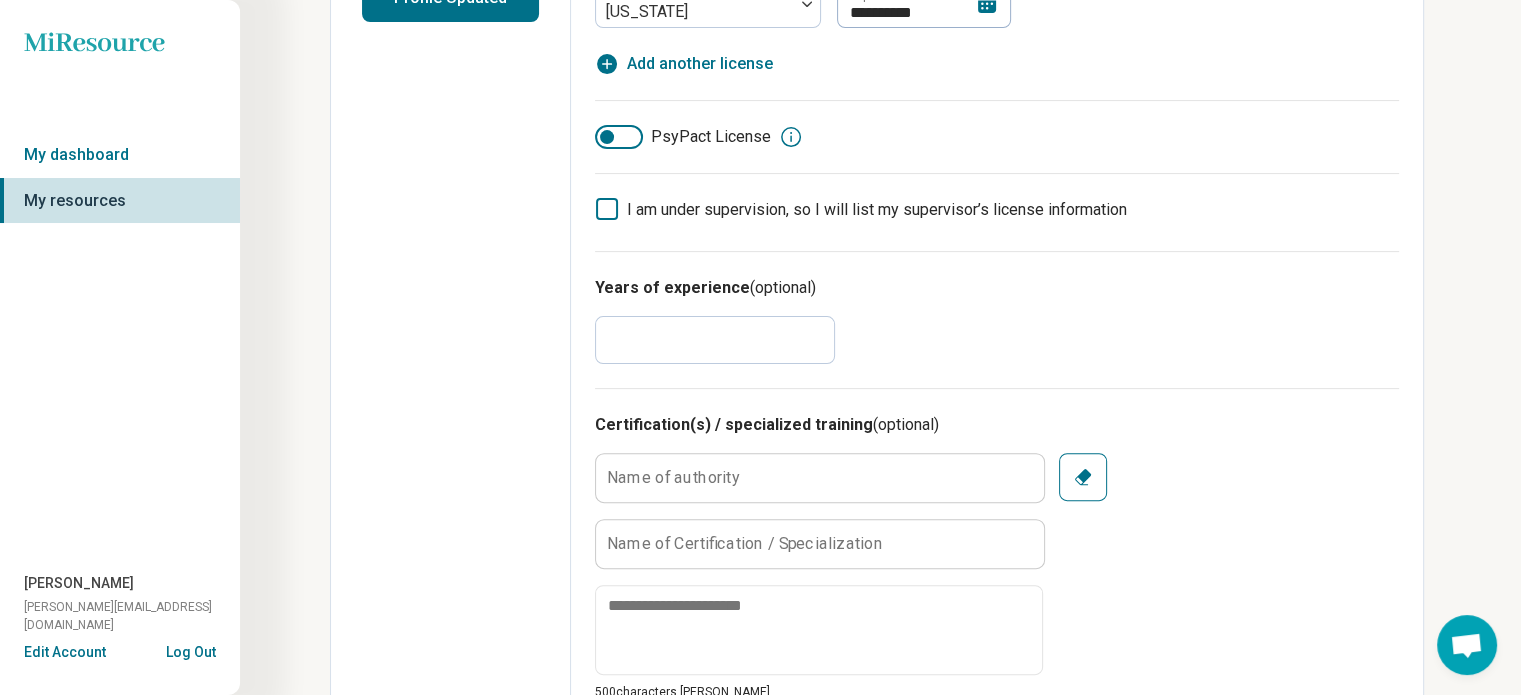 click on "**" at bounding box center [715, 340] 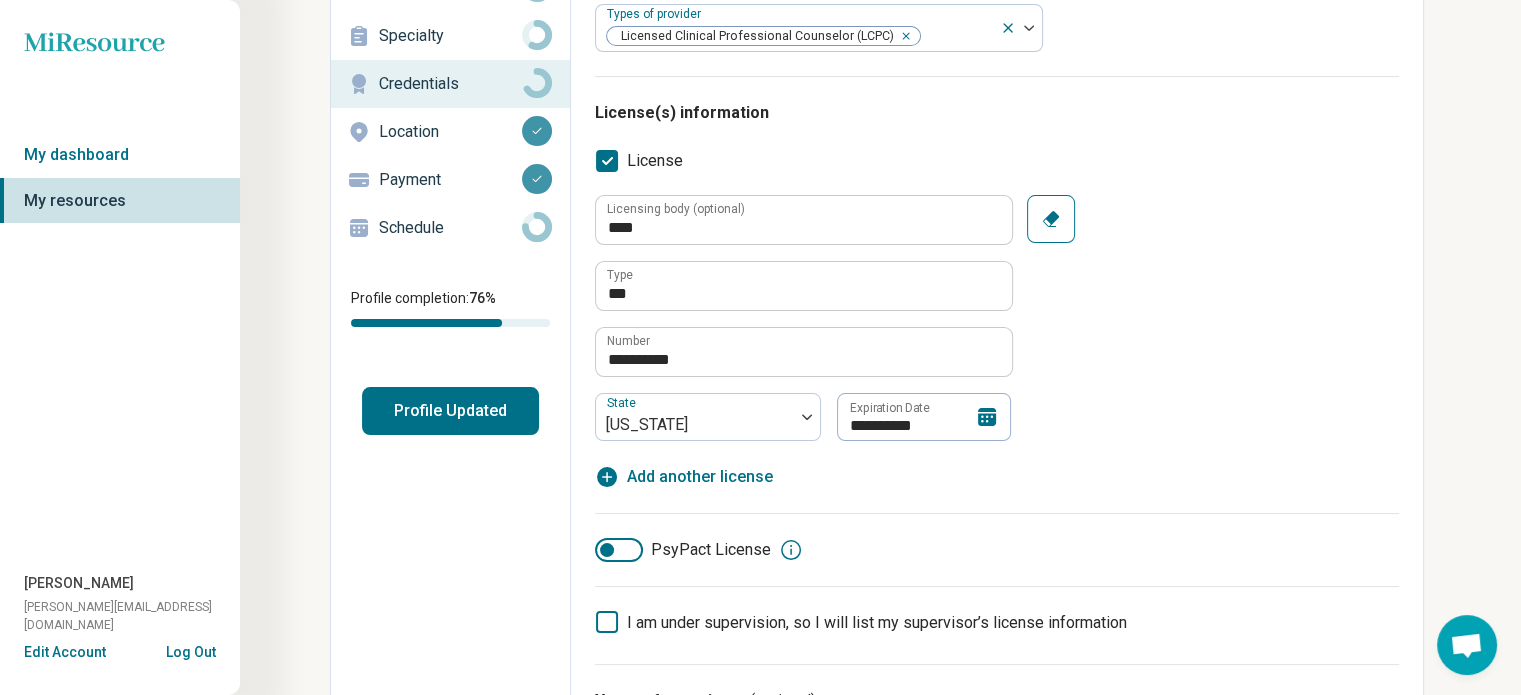 scroll, scrollTop: 0, scrollLeft: 0, axis: both 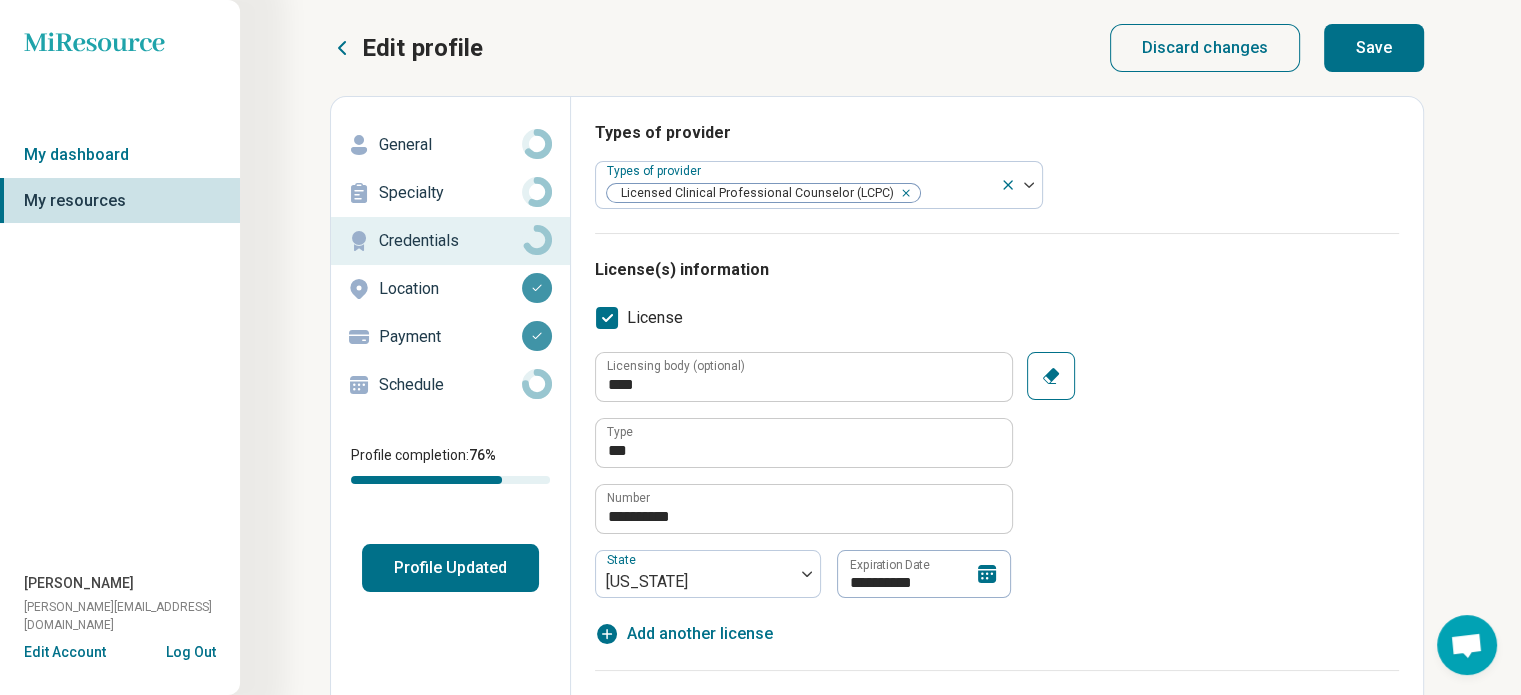 click on "Save" at bounding box center [1374, 48] 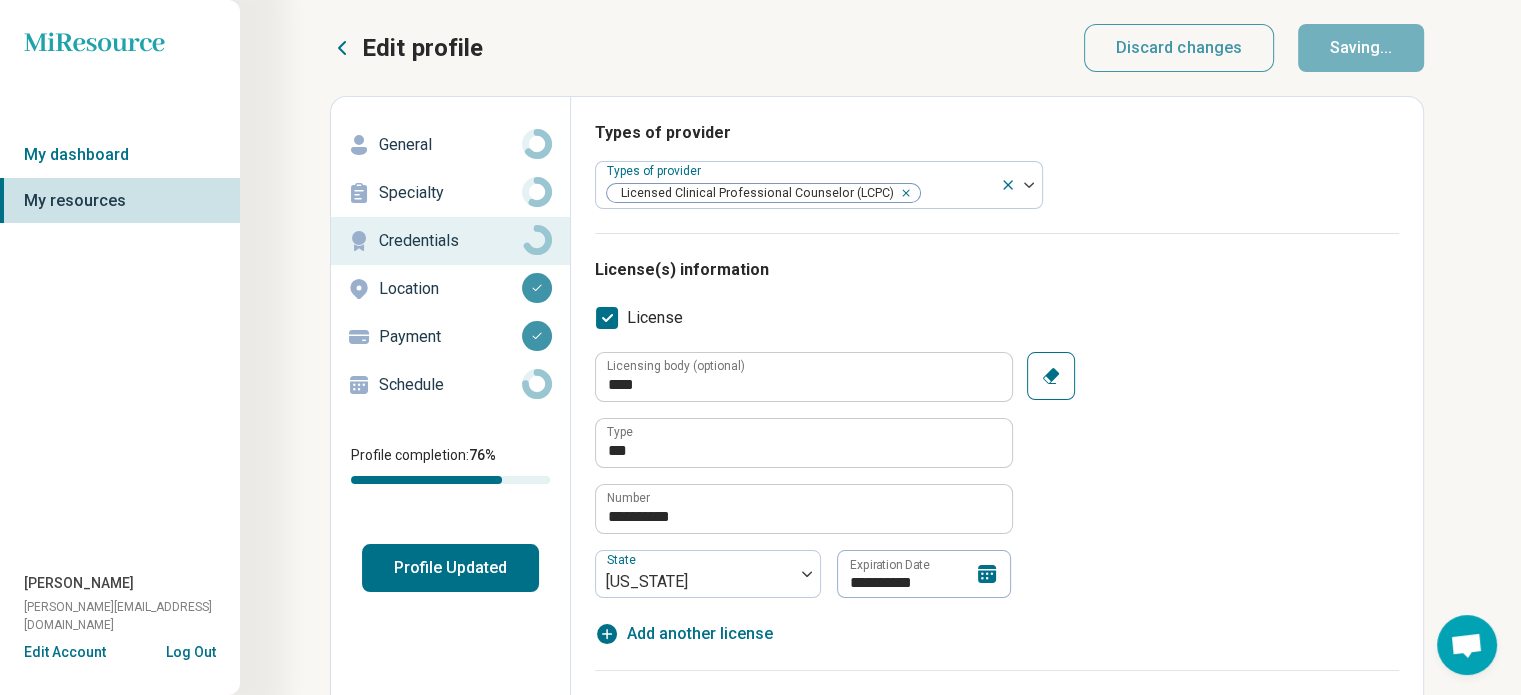 type on "*" 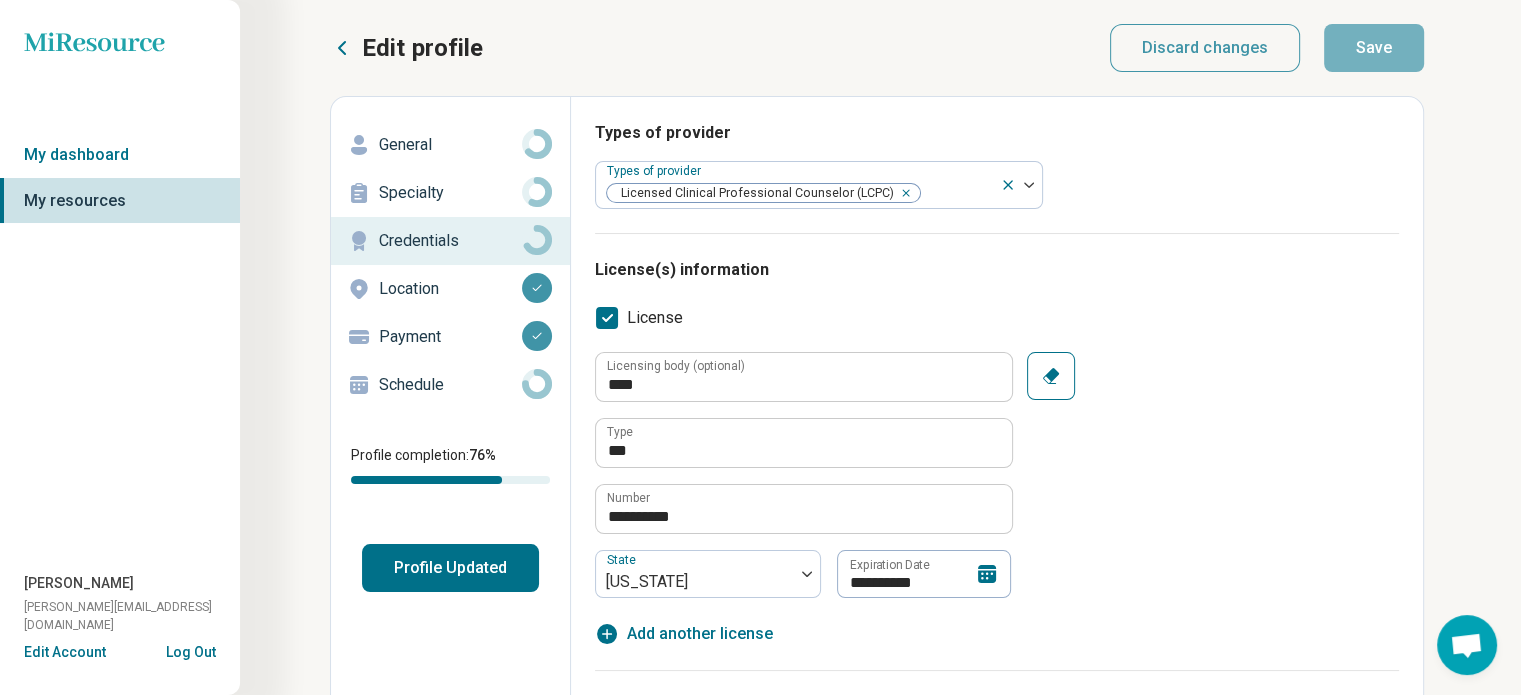 click on "Specialty" at bounding box center (450, 193) 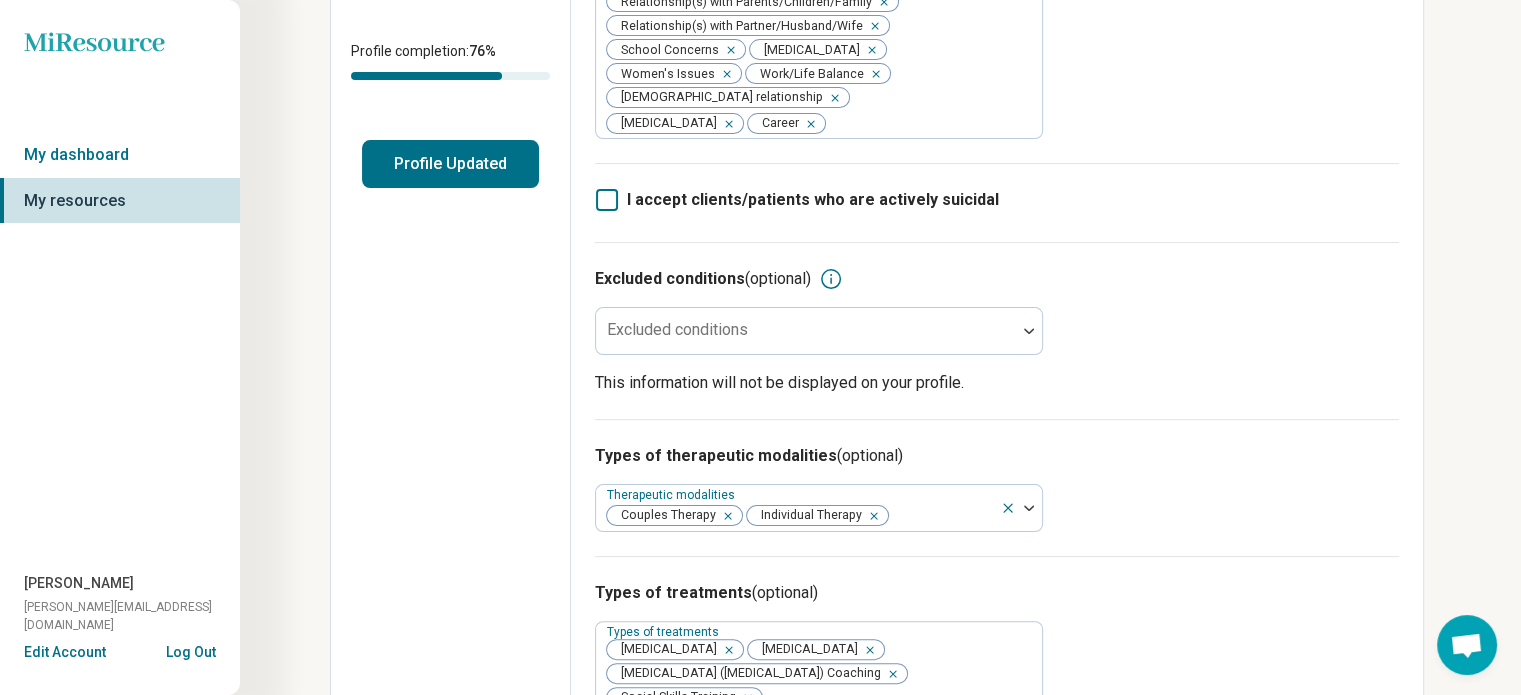 scroll, scrollTop: 426, scrollLeft: 0, axis: vertical 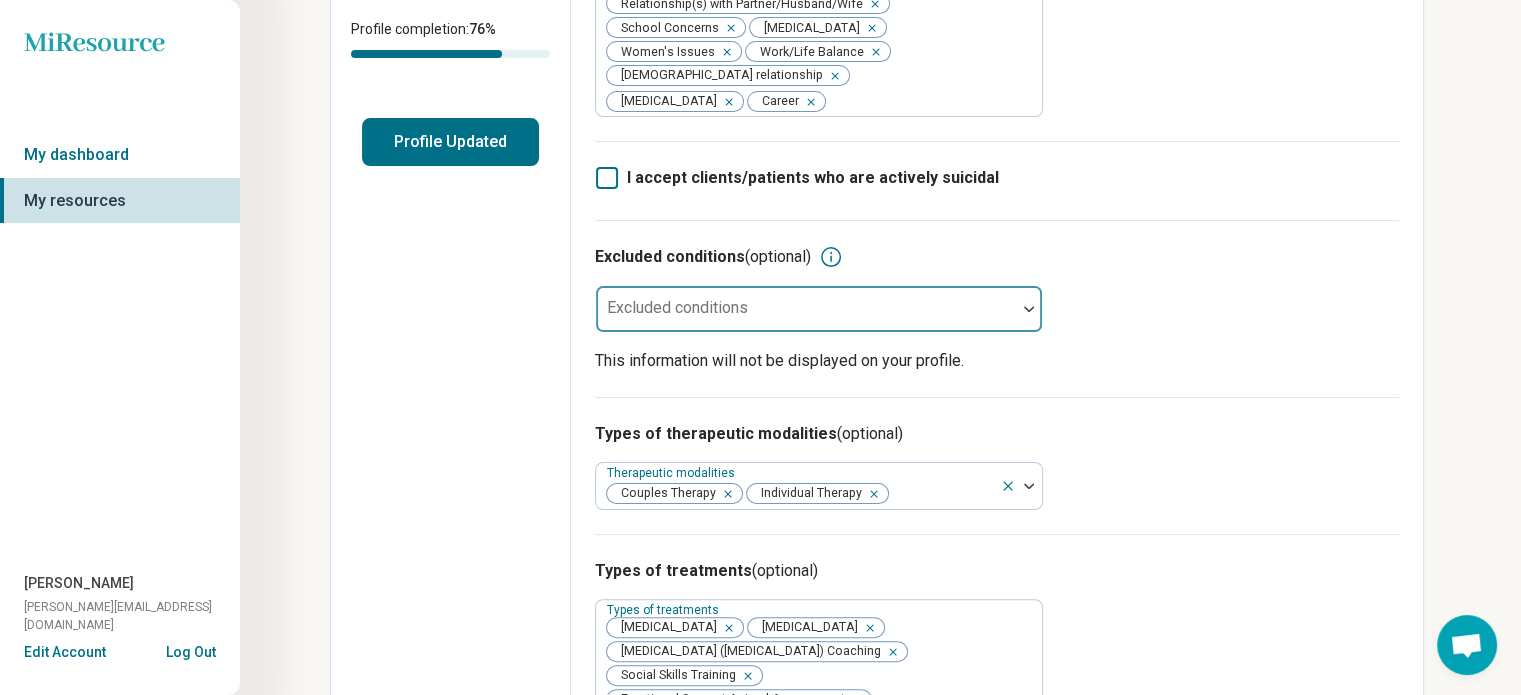 click at bounding box center (806, 317) 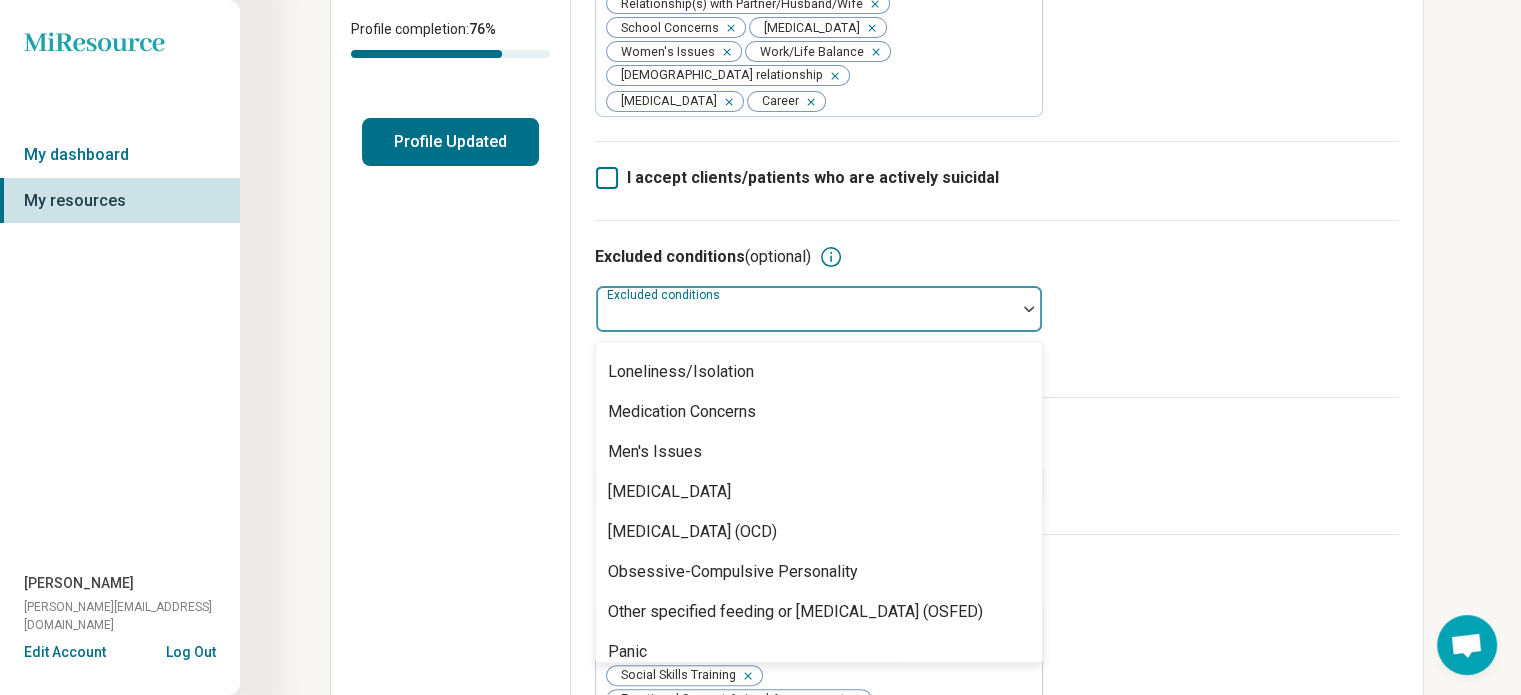 scroll, scrollTop: 1556, scrollLeft: 0, axis: vertical 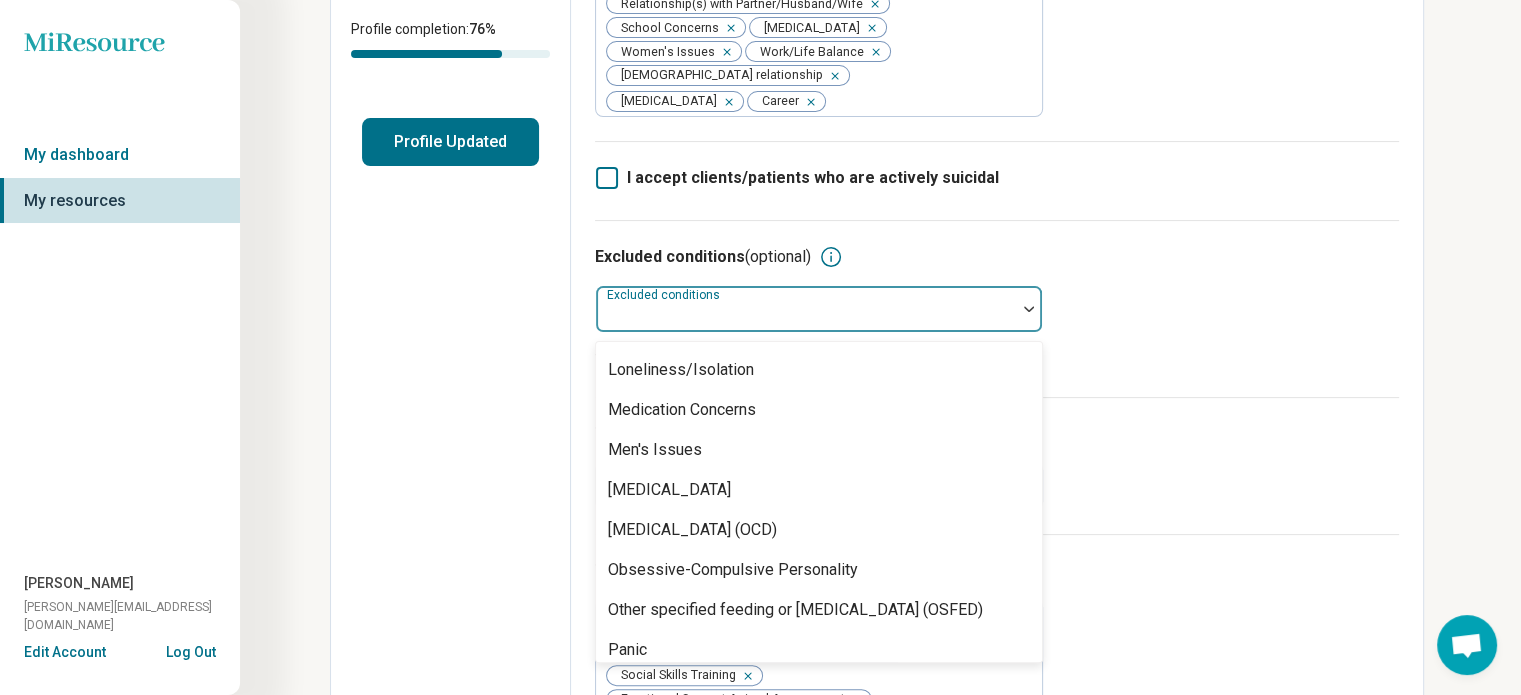 click on "Excluded conditions  (optional) 75 results available. Use Up and Down to choose options, press Enter to select the currently focused option, press Escape to exit the menu, press Tab to select the option and exit the menu. Excluded conditions Abuse Adoption Aging [MEDICAL_DATA] [MEDICAL_DATA] Athletic Performance Athletic/Sports performance [MEDICAL_DATA] Avoidant Personality [MEDICAL_DATA] Body Image [MEDICAL_DATA] Bullying Burnout Childhood Abuse Chronic Illness/Pain Cognitive Functioning College and School Placement Compulsive Exercise Conflict Resolution [MEDICAL_DATA] Disability Divorce End of Life [MEDICAL_DATA] (skin picking) Family Caregiving Stress Financial Concerns Gambling Concerns Gaming/Internet Concerns Gender Identity Histrionic Personality Hoarding Immigration/Acculturation [MEDICAL_DATA] Infidelity Injury, rehab and return to sport [MEDICAL_DATA] Intimacy Concerns [MEDICAL_DATA] Loneliness/Isolation Medication Concerns Men's Issues [MEDICAL_DATA]" at bounding box center (997, 308) 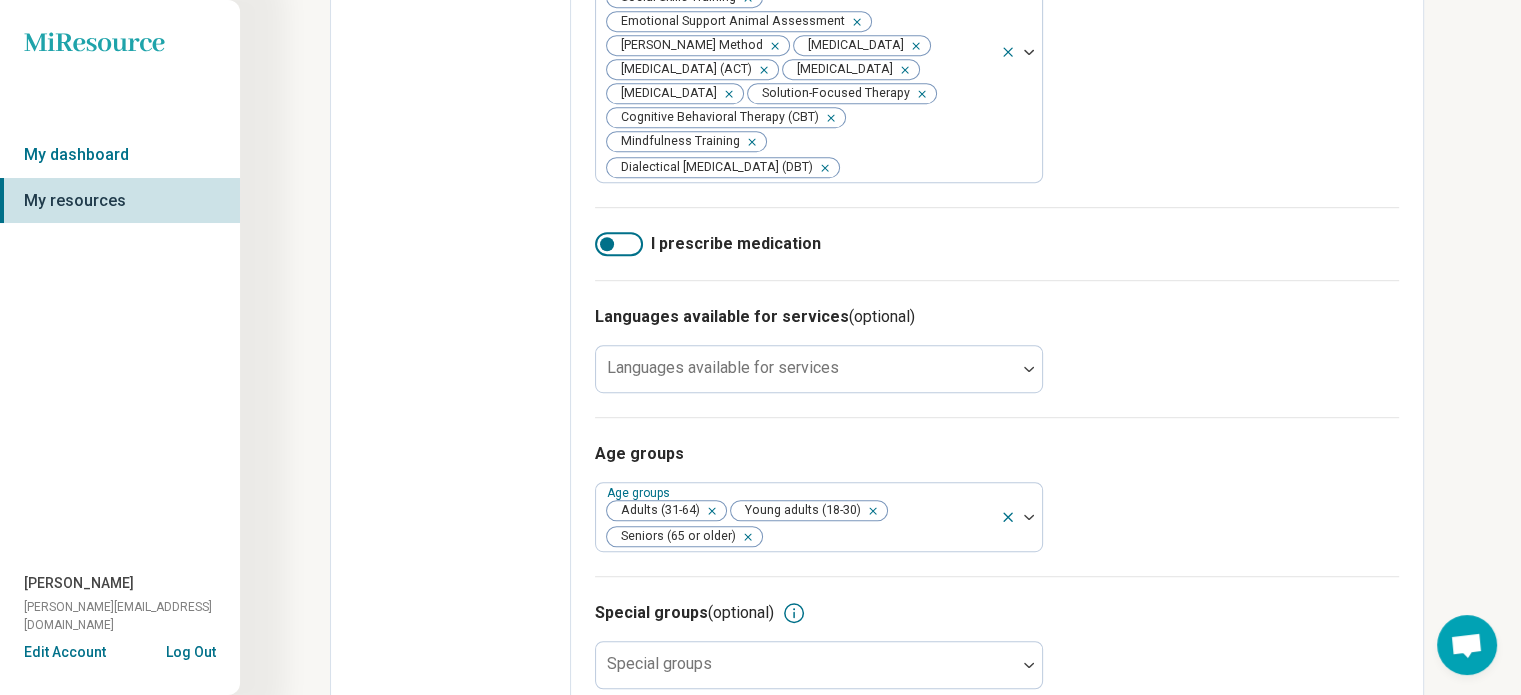 scroll, scrollTop: 1167, scrollLeft: 0, axis: vertical 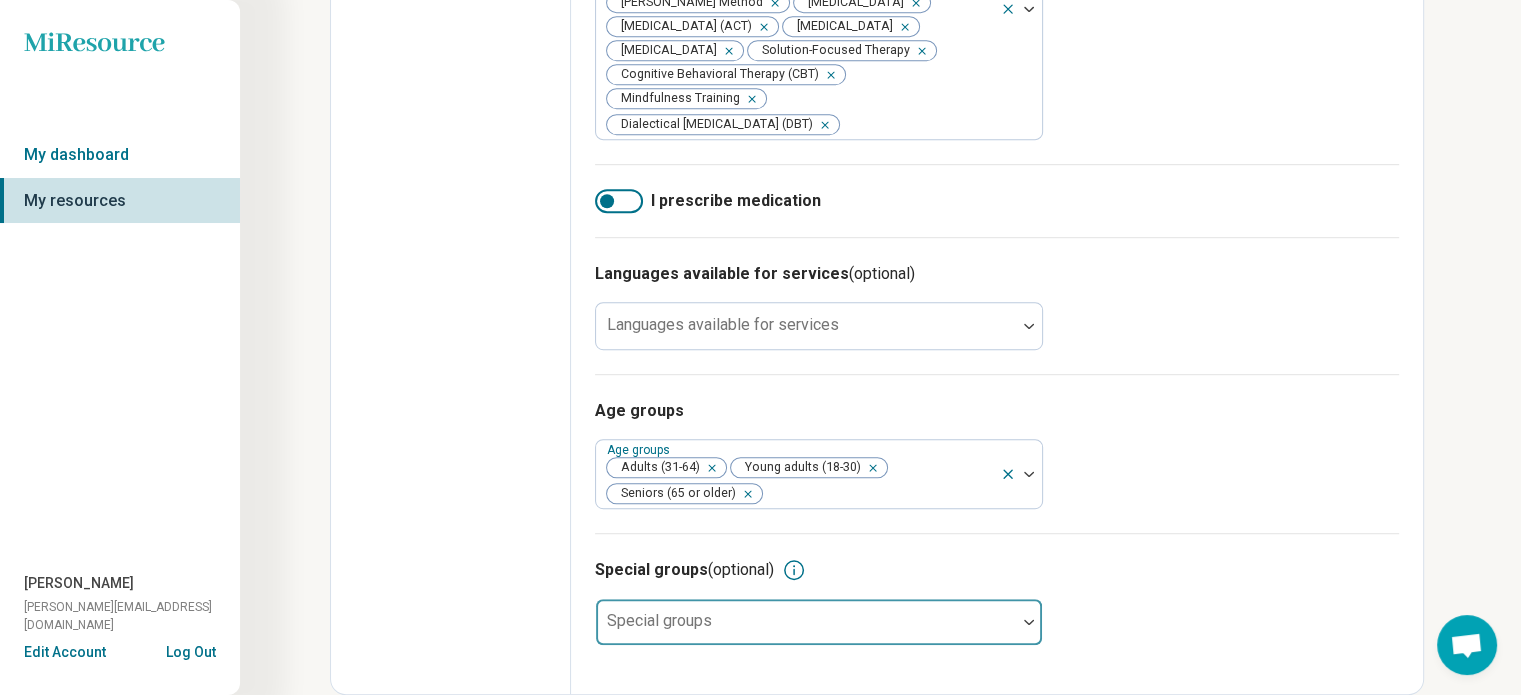click at bounding box center [1029, 622] 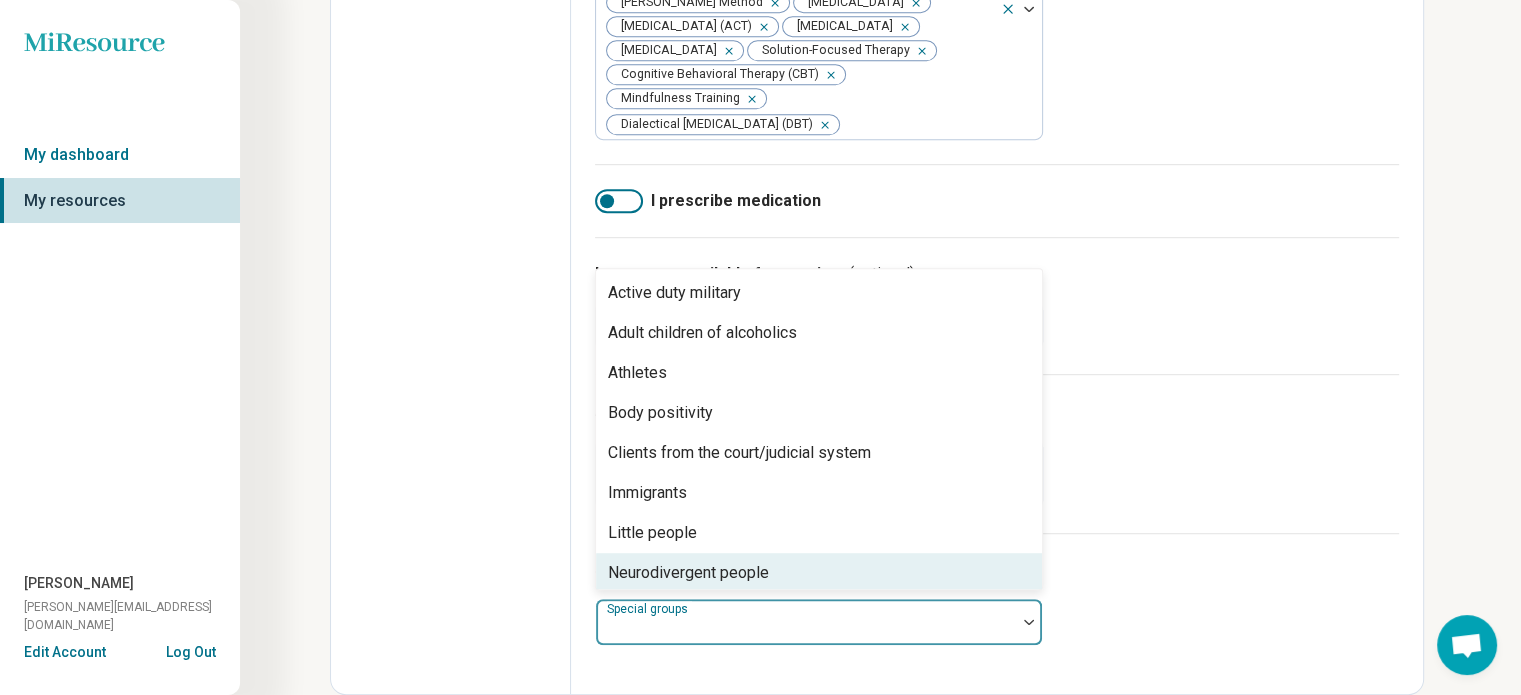click on "Special groups  (optional) 23 results available. Use Up and Down to choose options, press Enter to select the currently focused option, press Escape to exit the menu, press Tab to select the option and exit the menu. Special groups Active duty military Adult children of alcoholics Athletes Body positivity Clients from the court/judicial system Immigrants Little people Neurodivergent people People in the [PERSON_NAME] care system People of color People seeking asylum People who are [DEMOGRAPHIC_DATA] People who are blind or visually impaired People who are deaf or [MEDICAL_DATA] People who identify as [DEMOGRAPHIC_DATA] People who identify as [DEMOGRAPHIC_DATA] People who identify as [DEMOGRAPHIC_DATA] People who identify as [DEMOGRAPHIC_DATA] People with disabilities People with HIV or AIDS Professional Healthcare Providers [DEMOGRAPHIC_DATA] Veterans" at bounding box center [997, 601] 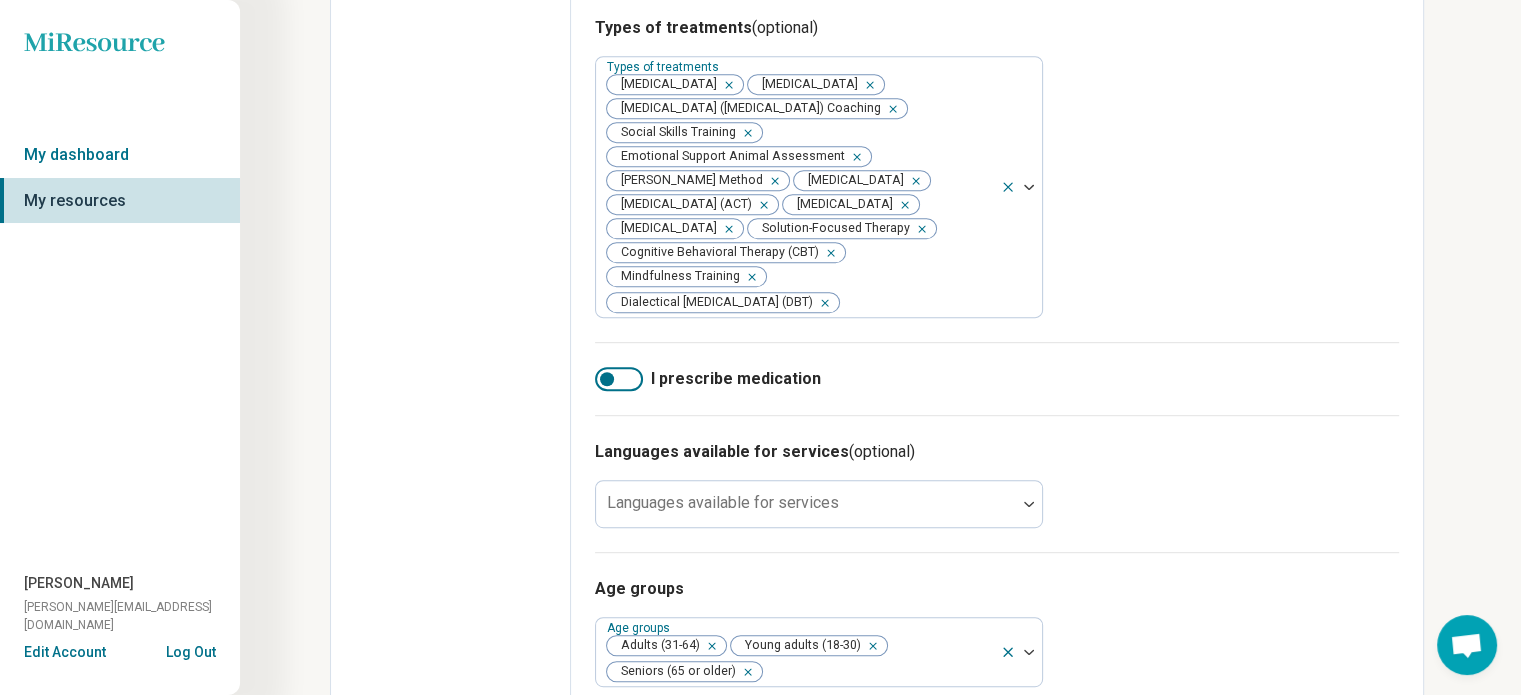 scroll, scrollTop: 1167, scrollLeft: 0, axis: vertical 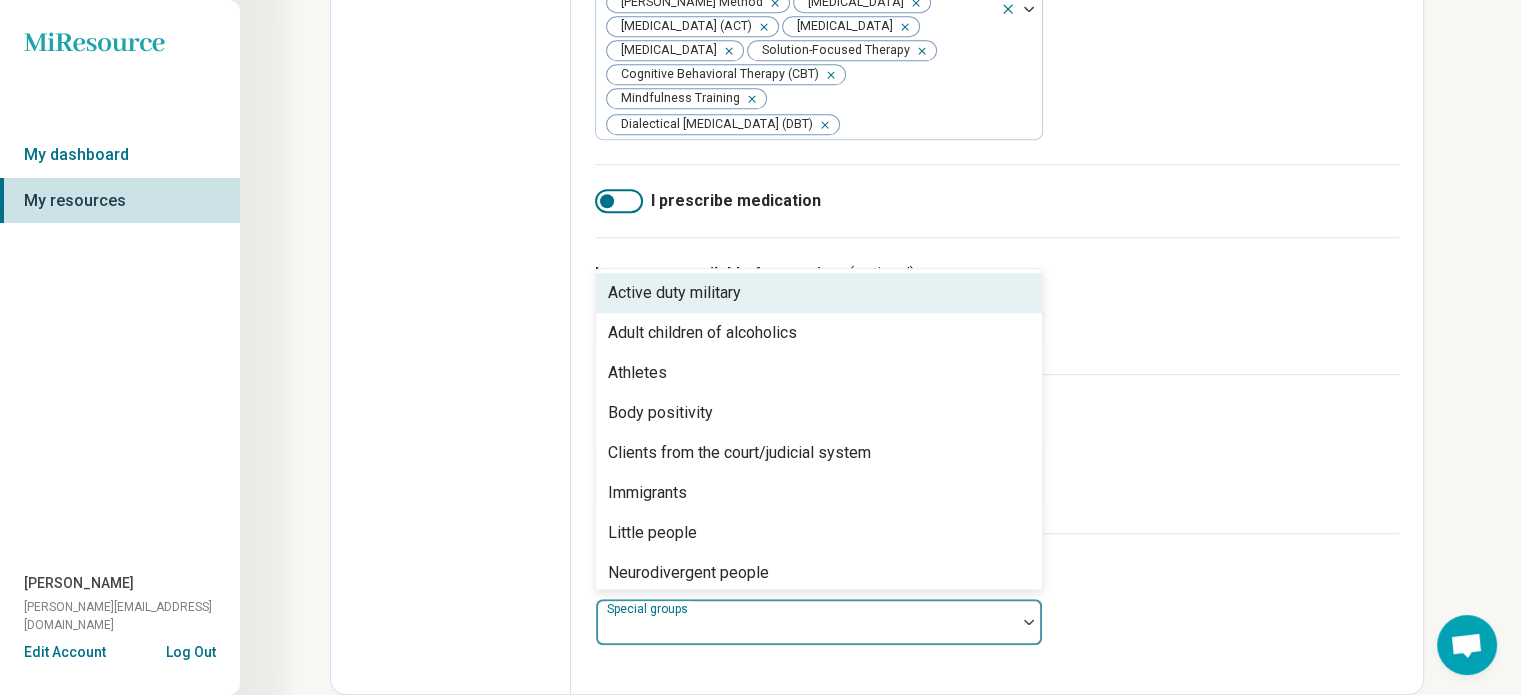 click at bounding box center (1029, 622) 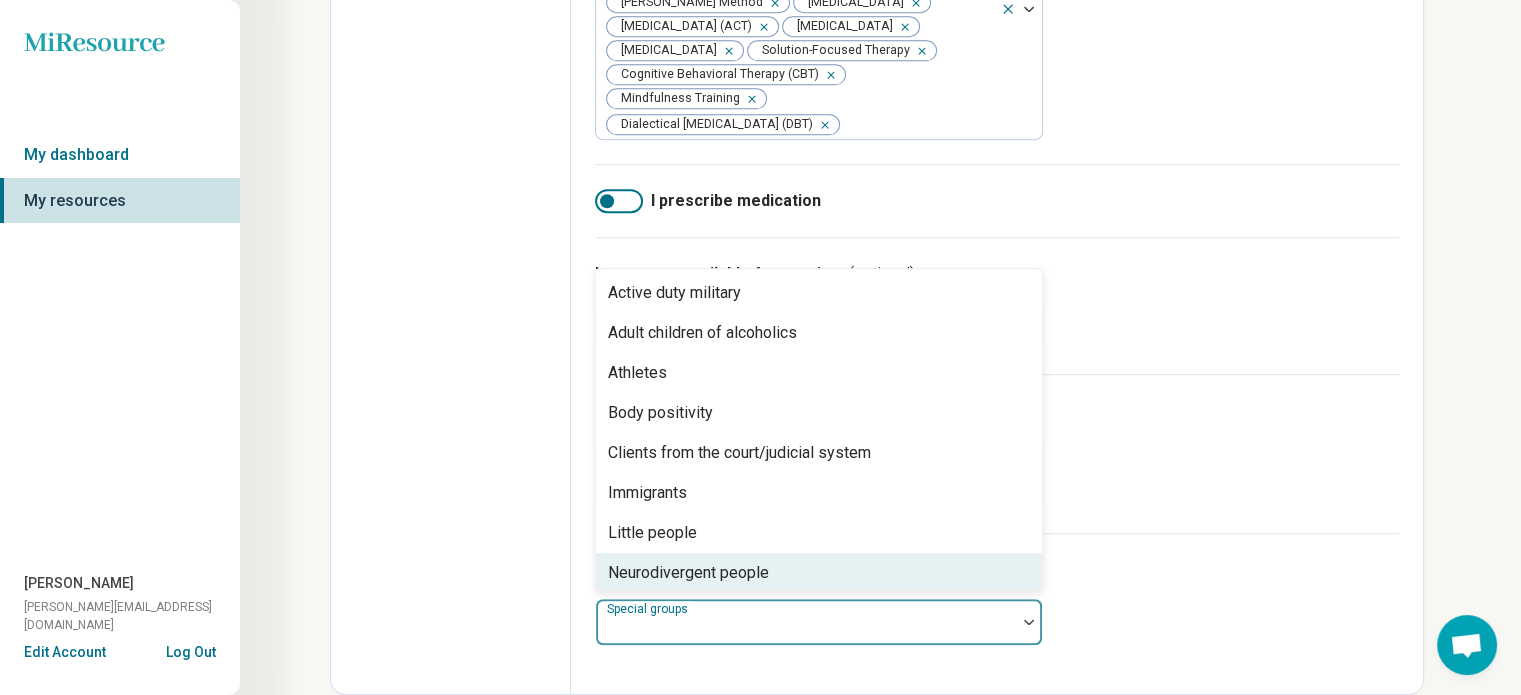 click on "Neurodivergent people" at bounding box center [688, 573] 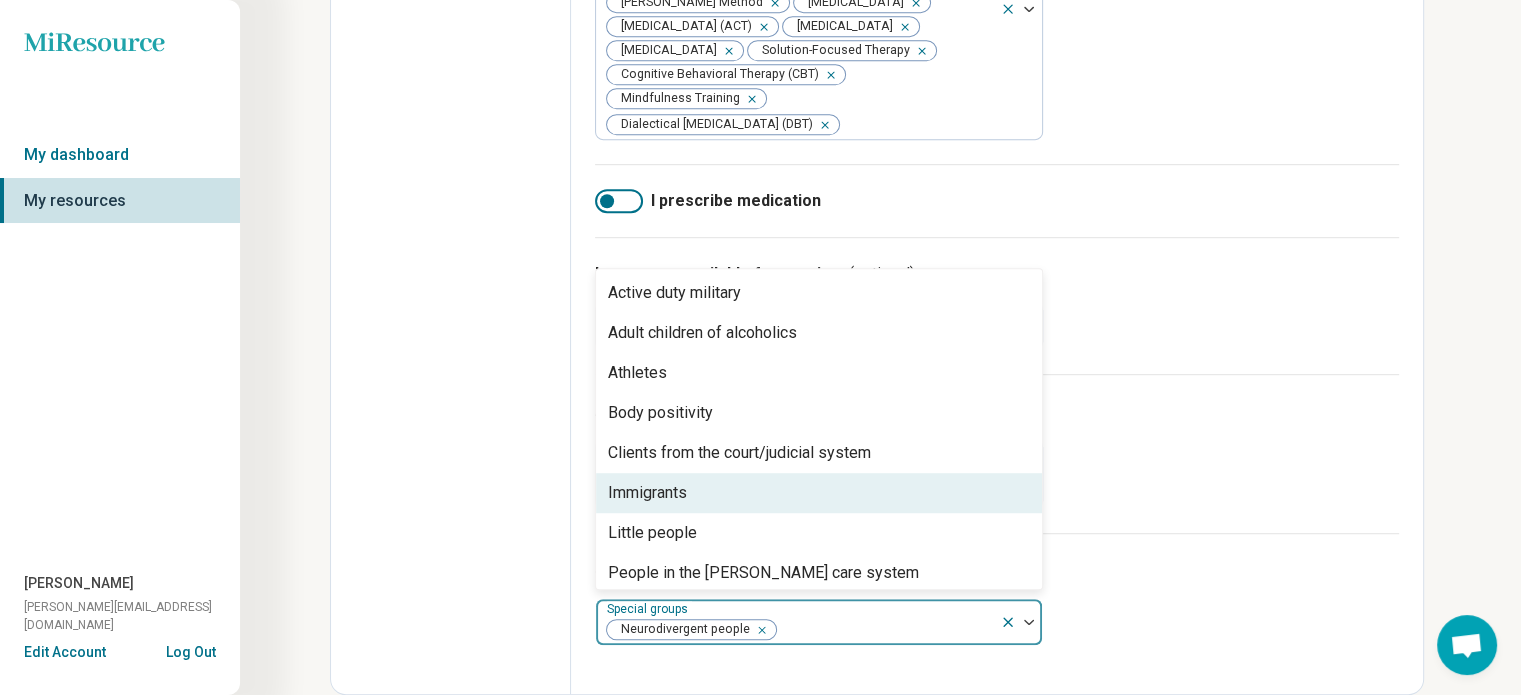 click on "Age groups Age groups Adults (31-64) Young adults (18-30) Seniors (65 or older)" at bounding box center (997, 453) 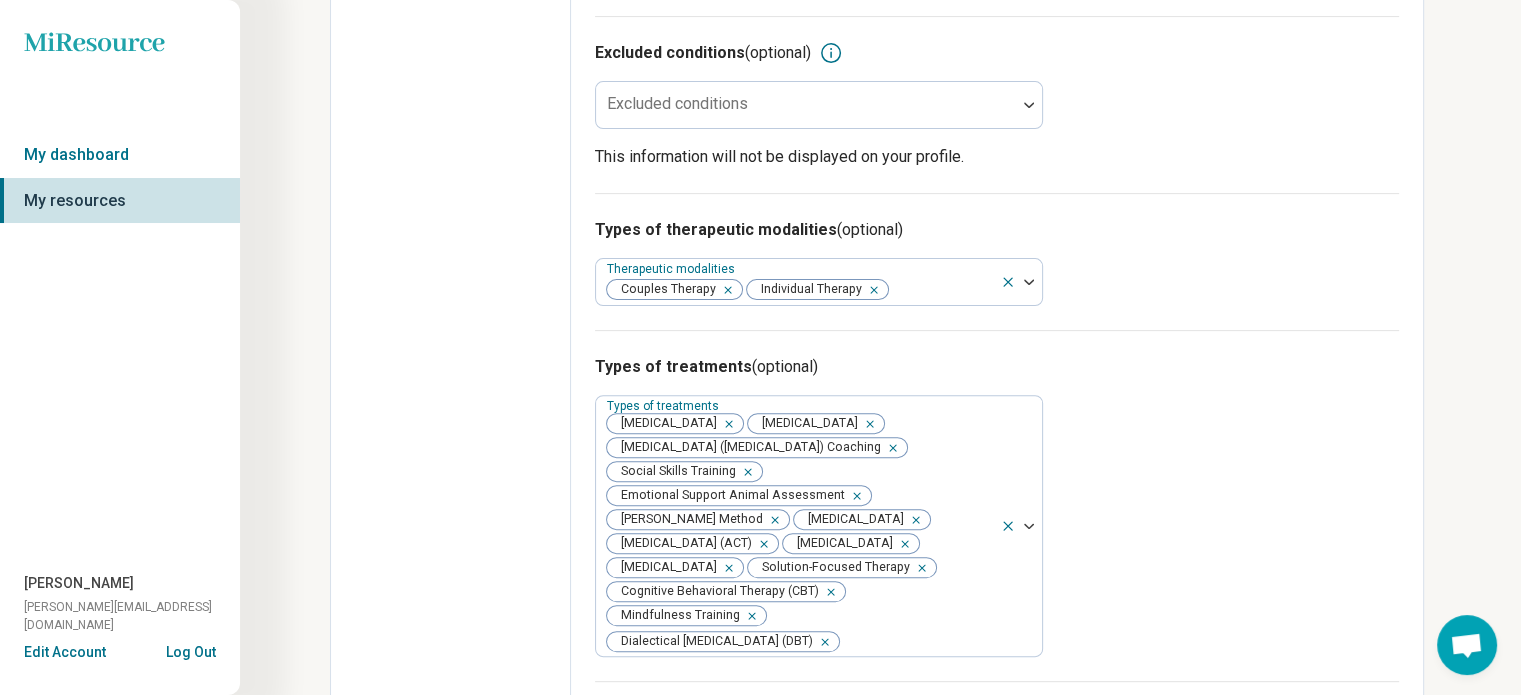 scroll, scrollTop: 0, scrollLeft: 0, axis: both 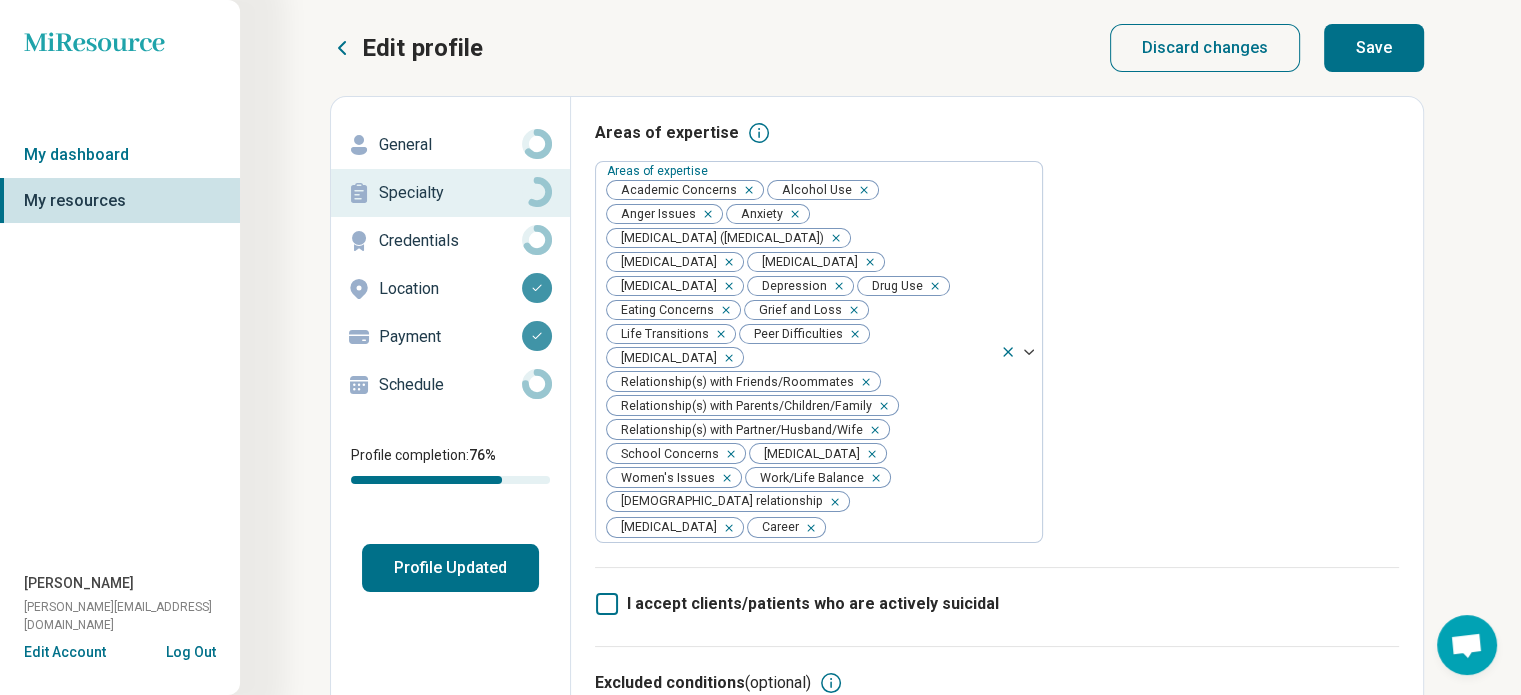 click on "Save" at bounding box center [1374, 48] 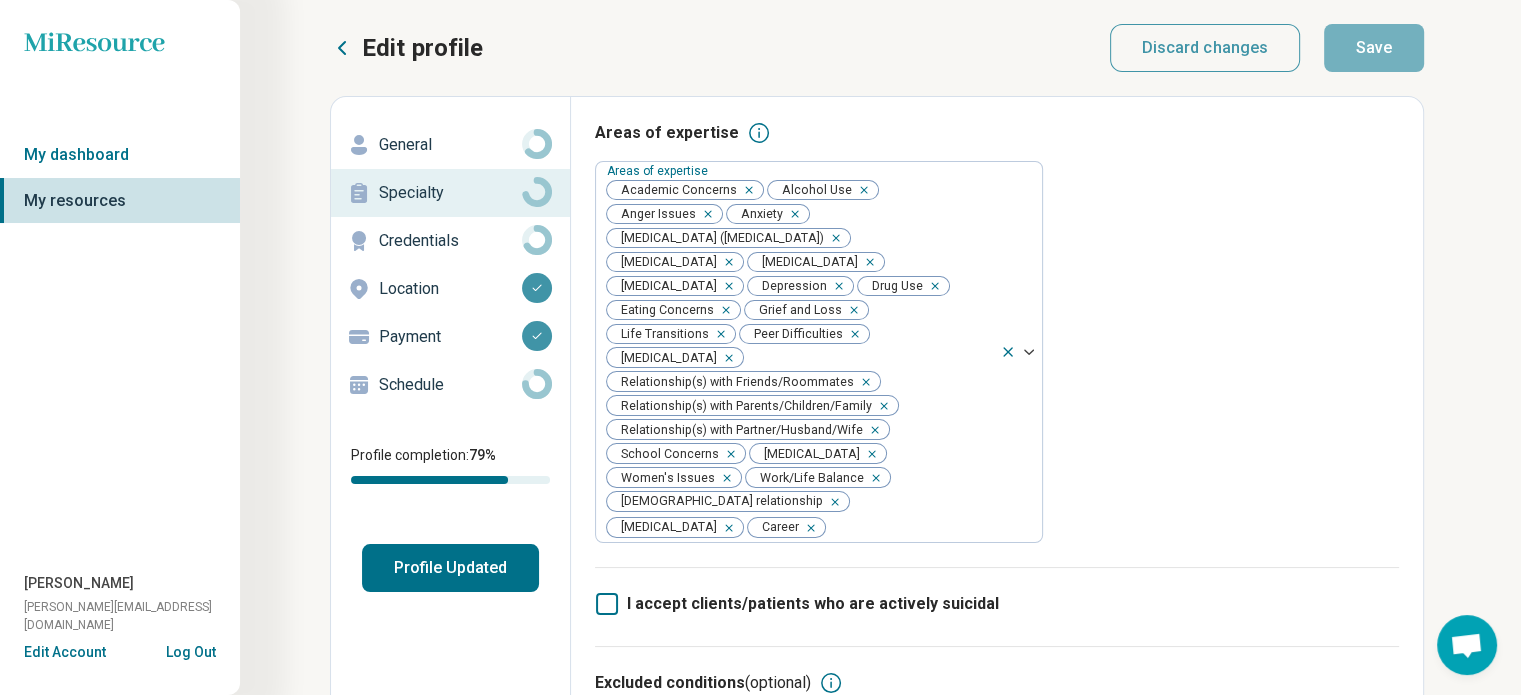 click on "Profile Updated" at bounding box center [450, 568] 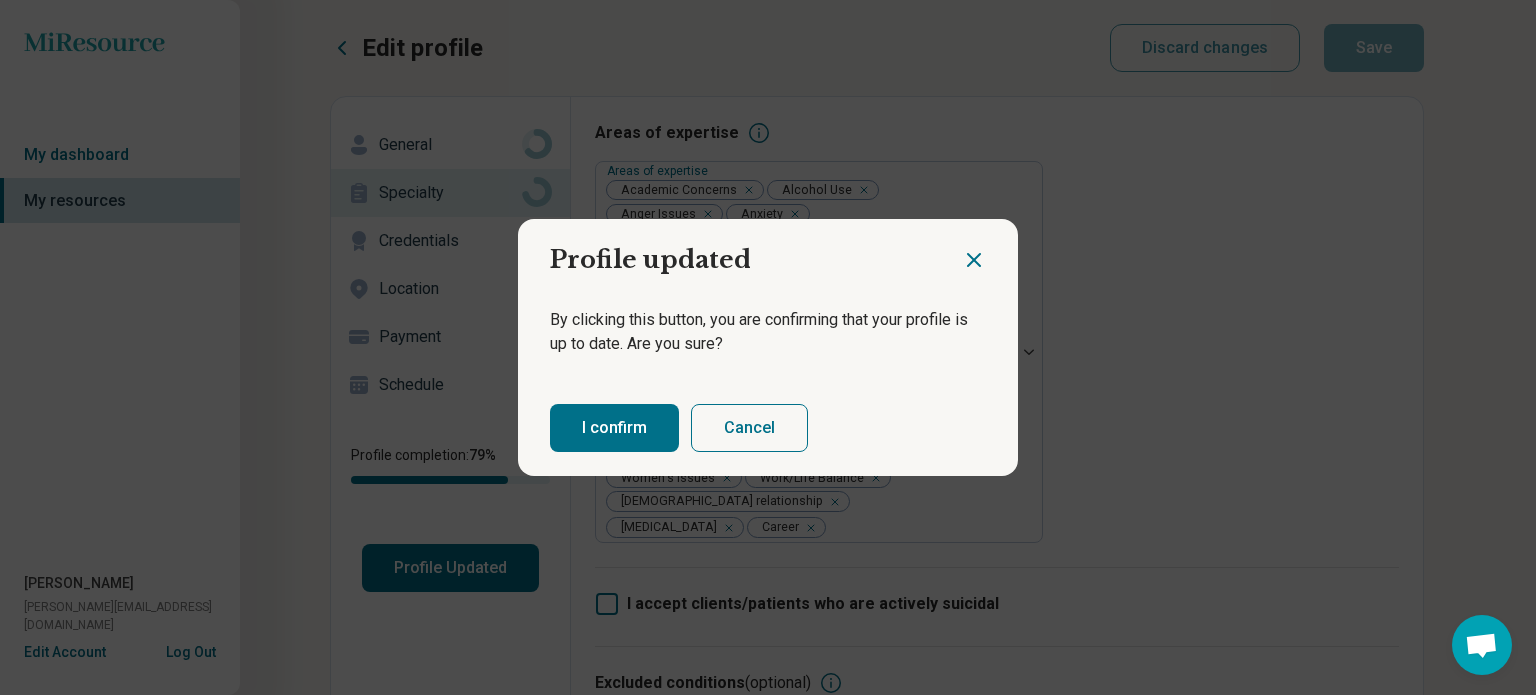 click on "I confirm" at bounding box center [614, 428] 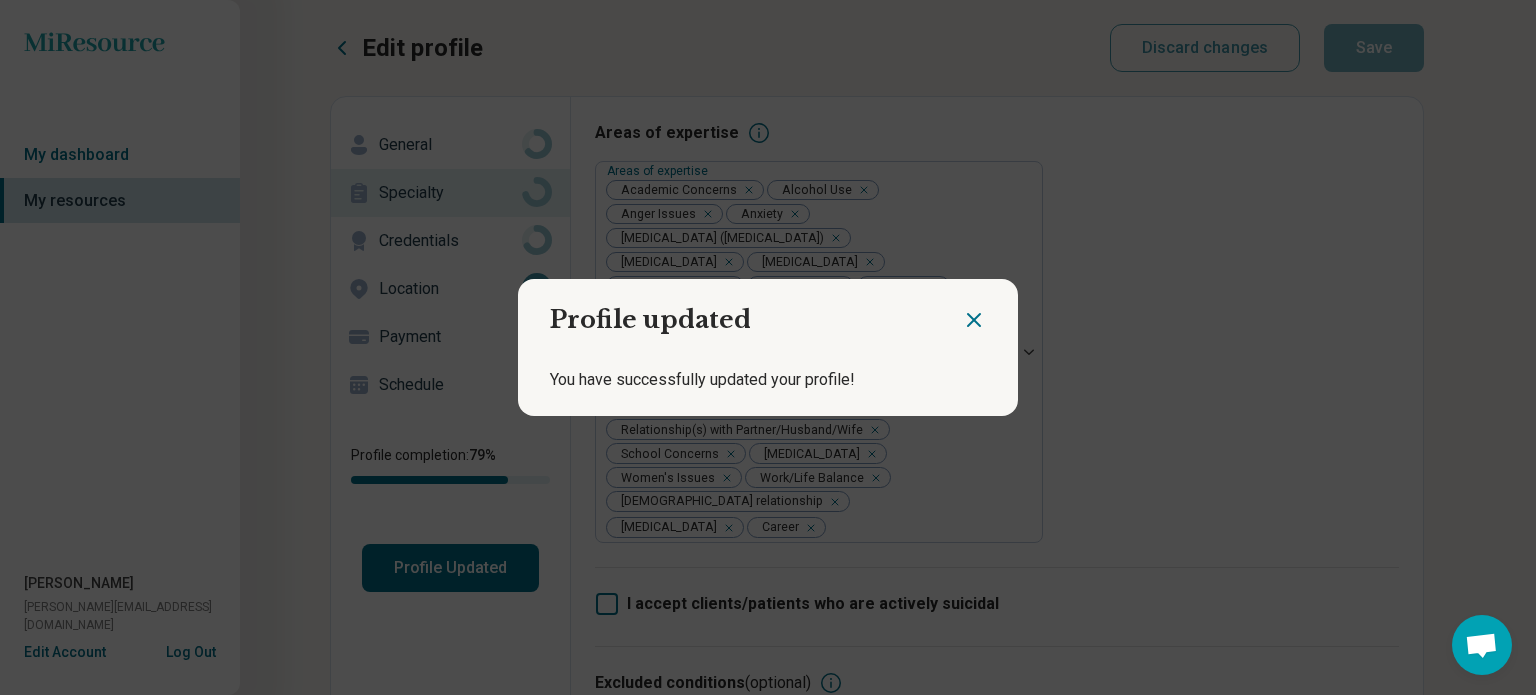 click 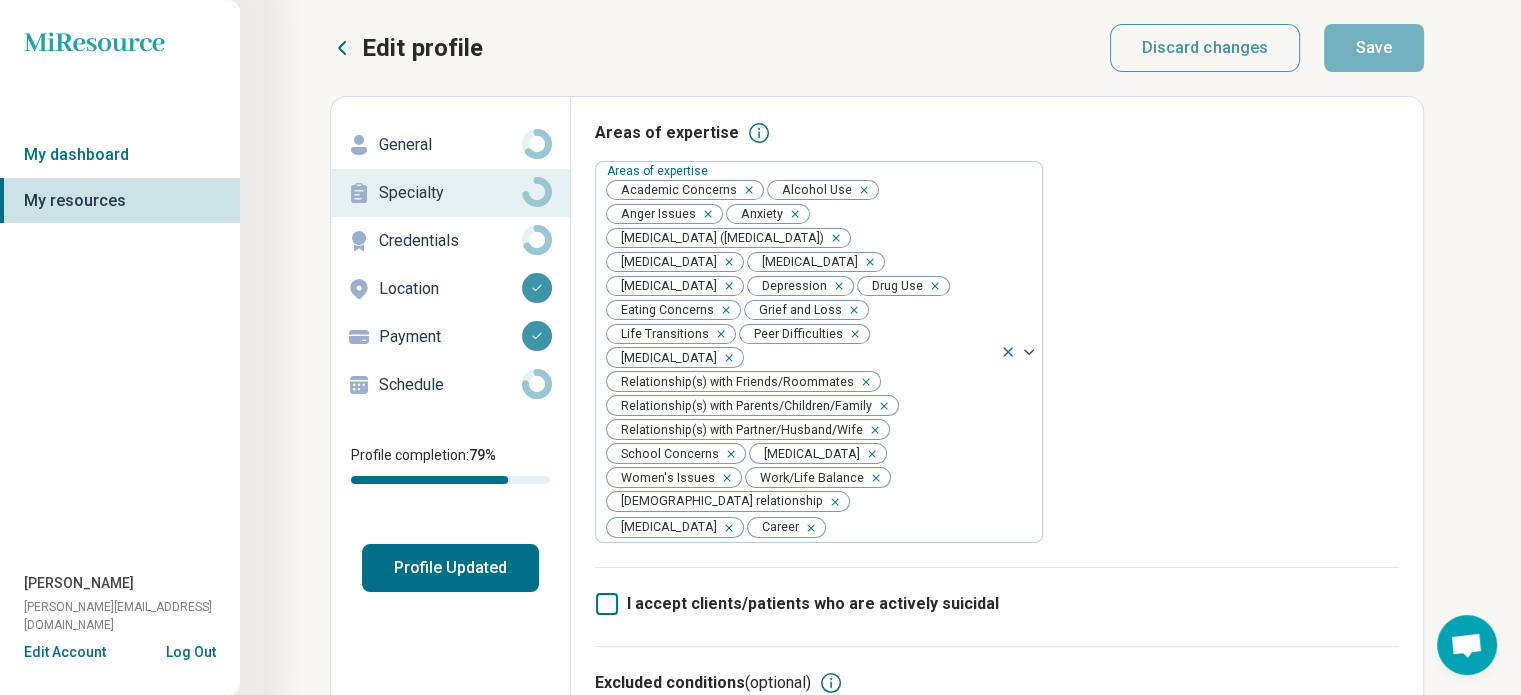 click 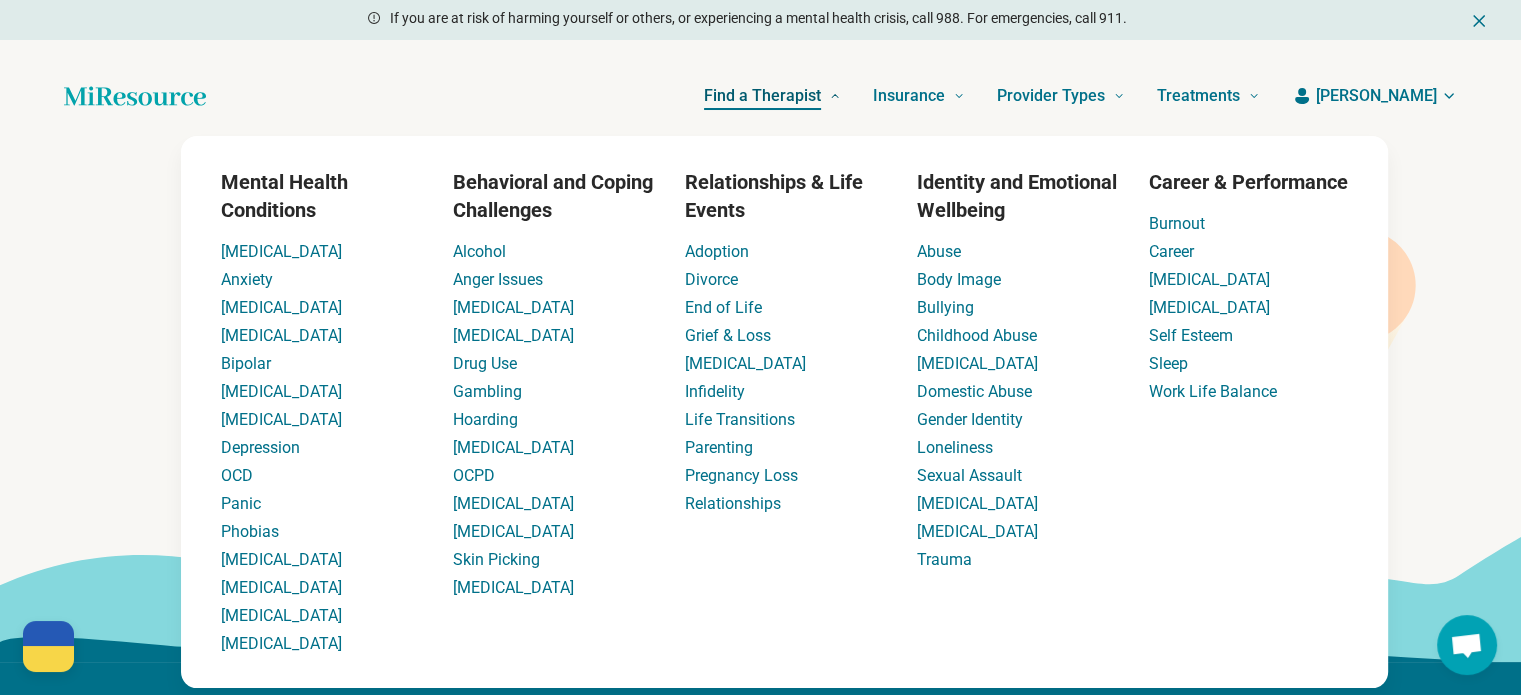 click on "Find a Therapist" at bounding box center (762, 96) 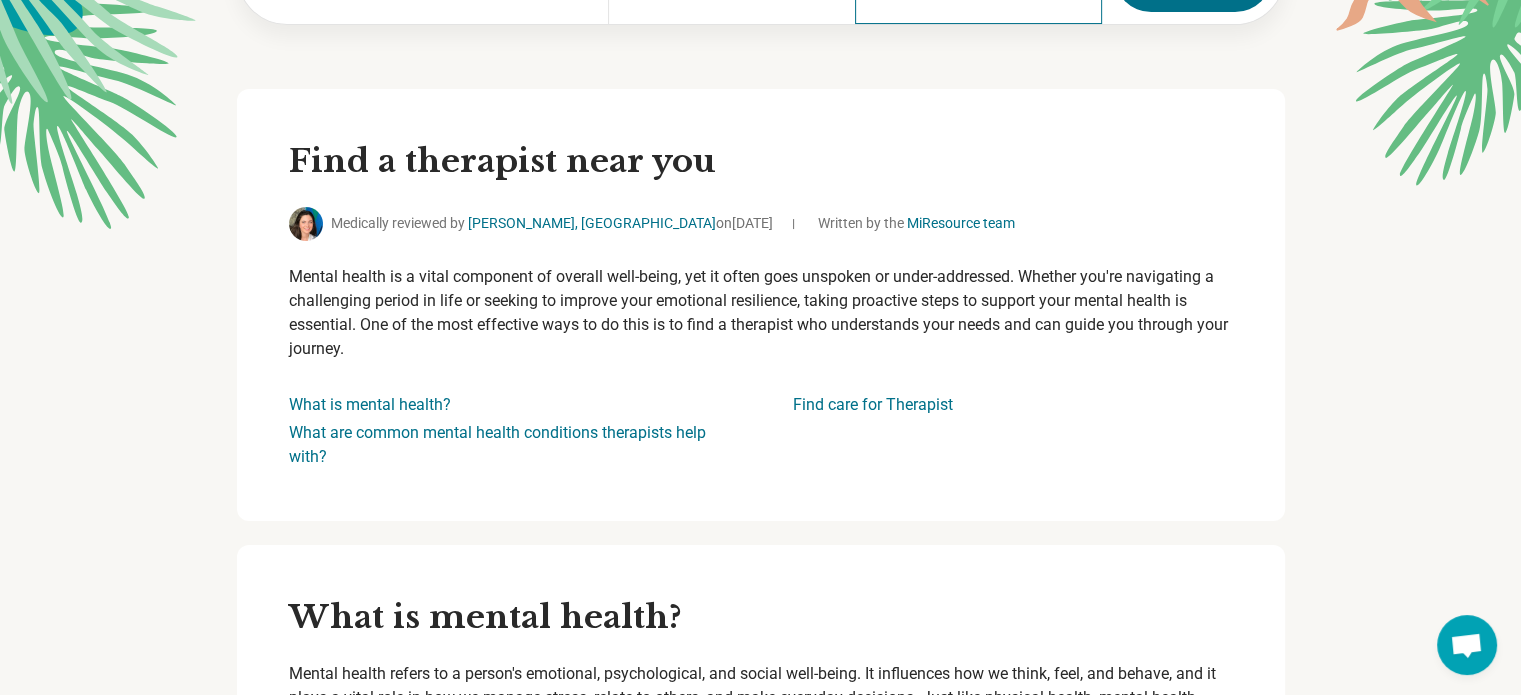 scroll, scrollTop: 0, scrollLeft: 0, axis: both 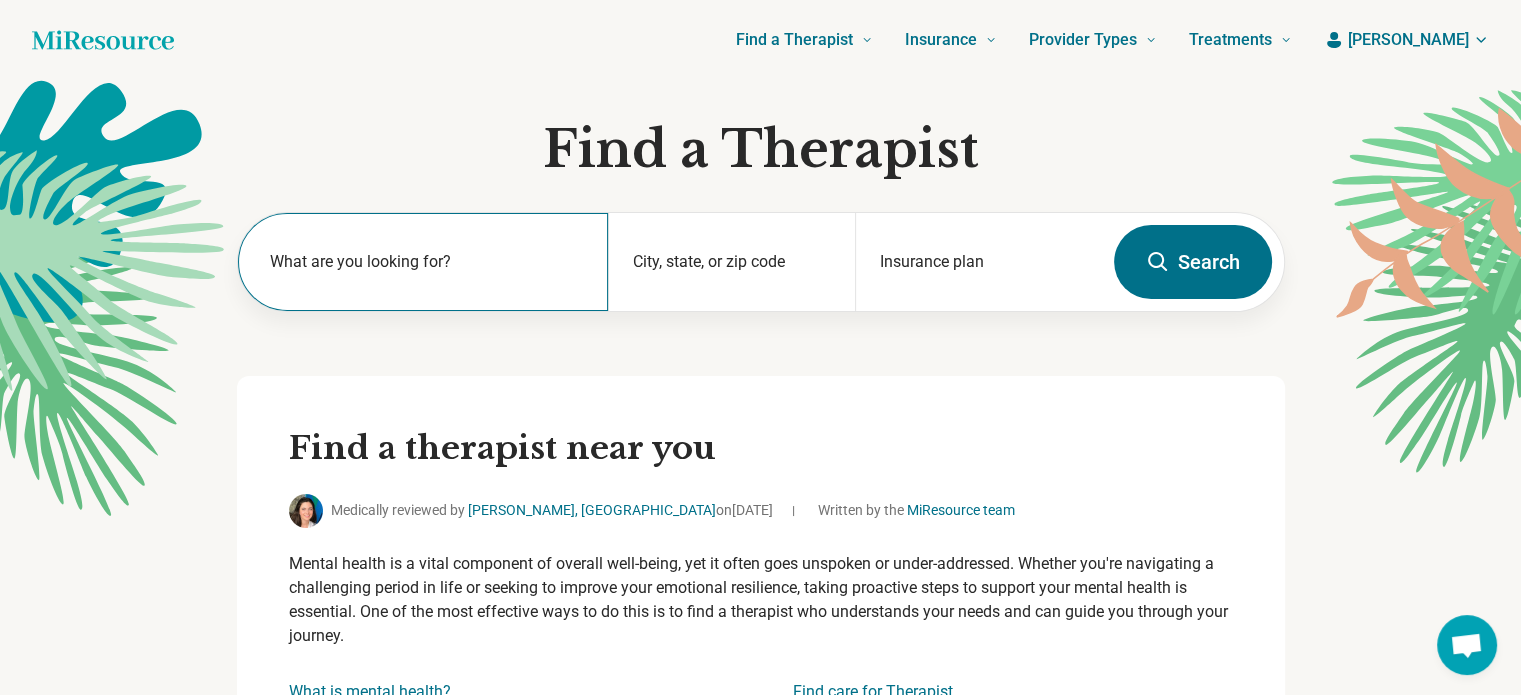 click on "What are you looking for?" at bounding box center (427, 262) 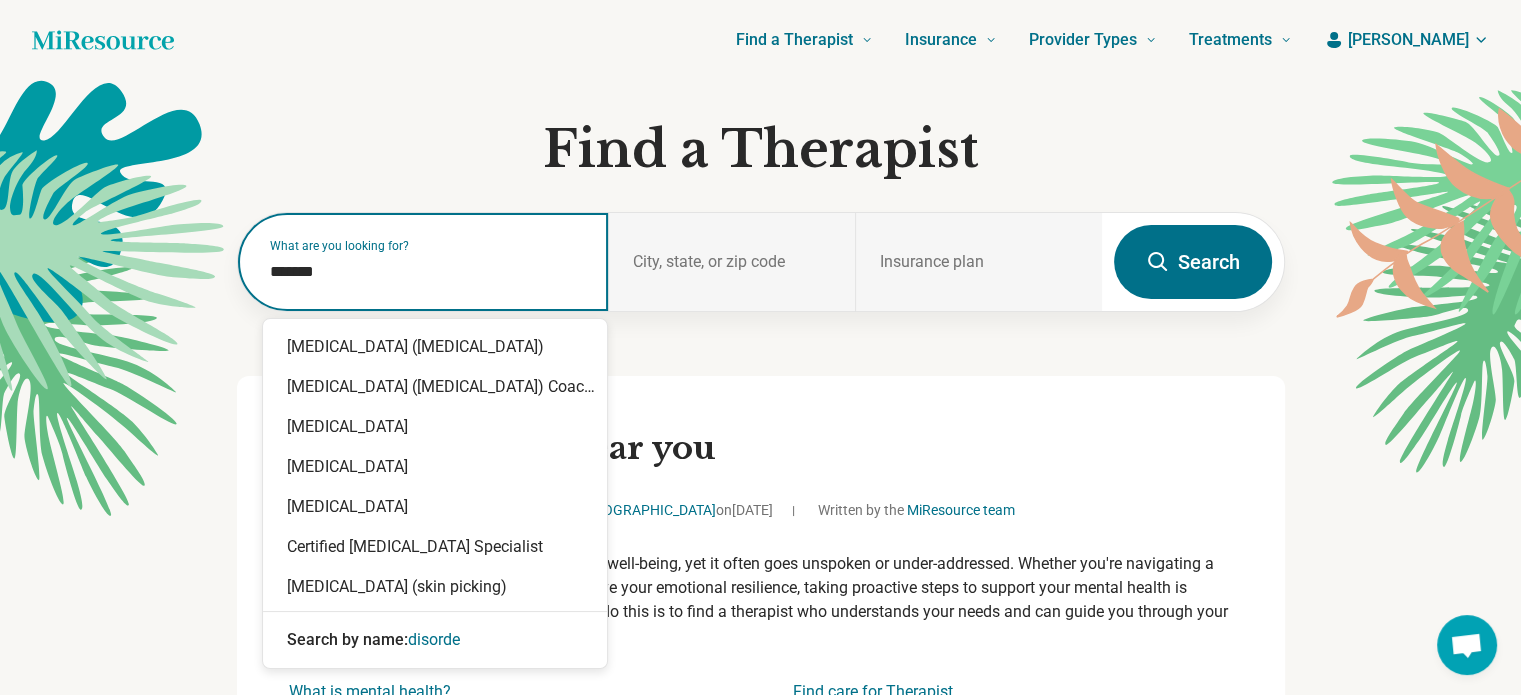 type on "********" 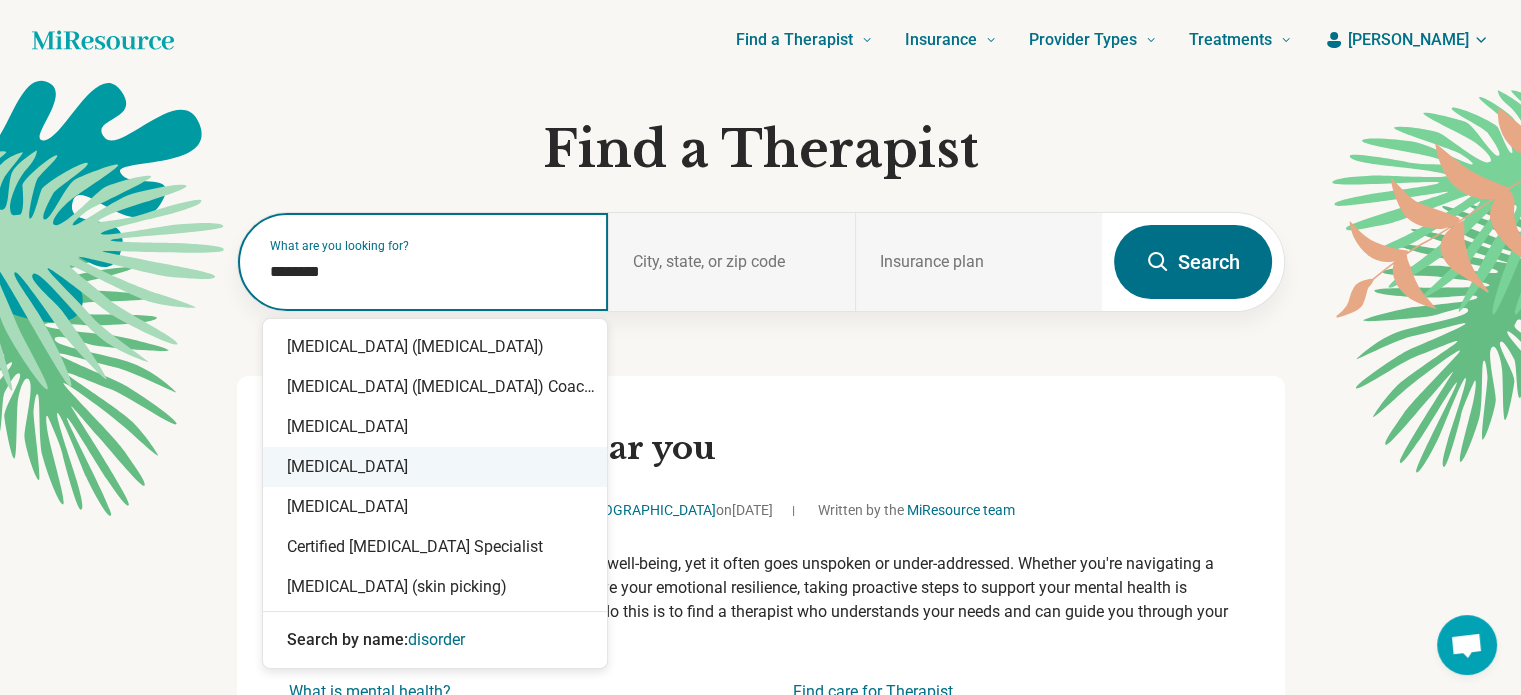 click on "[MEDICAL_DATA]" at bounding box center [435, 467] 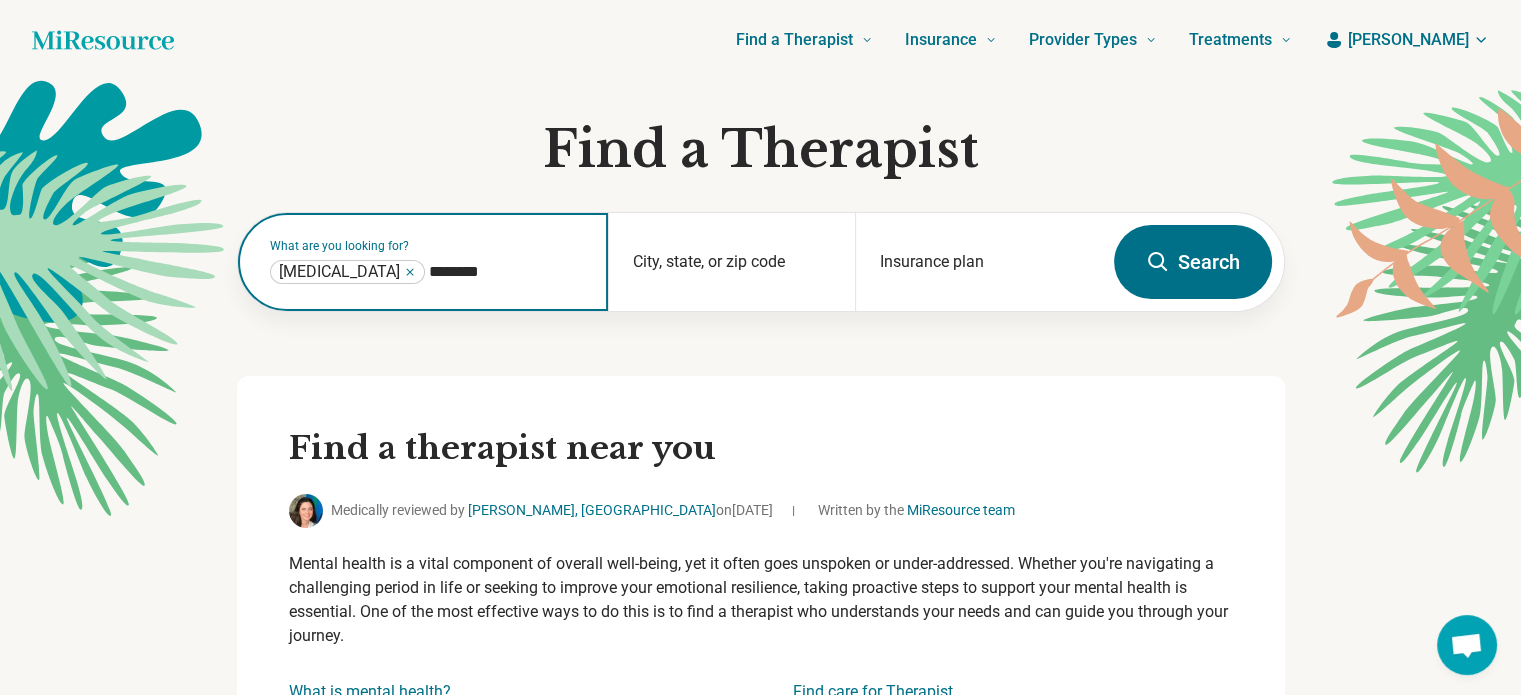 type 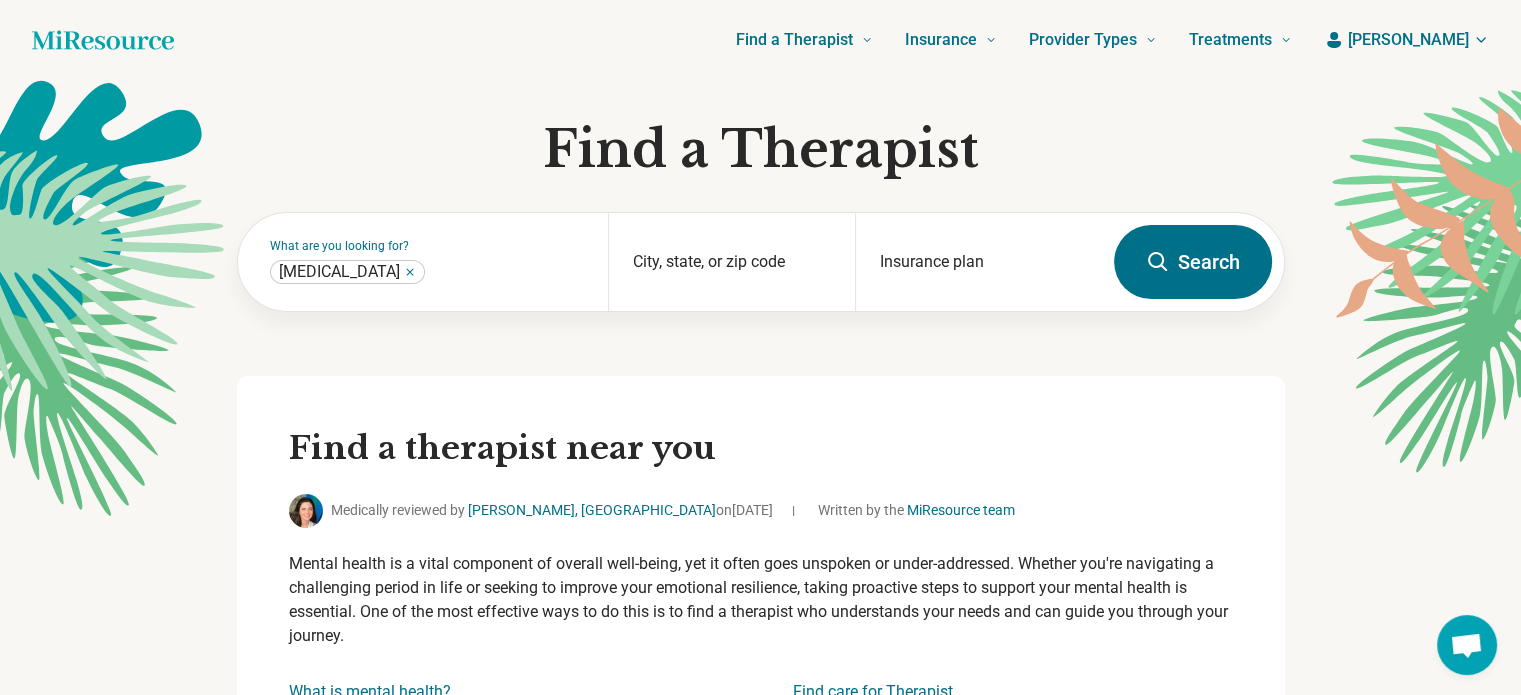 click on "Search" at bounding box center (1193, 262) 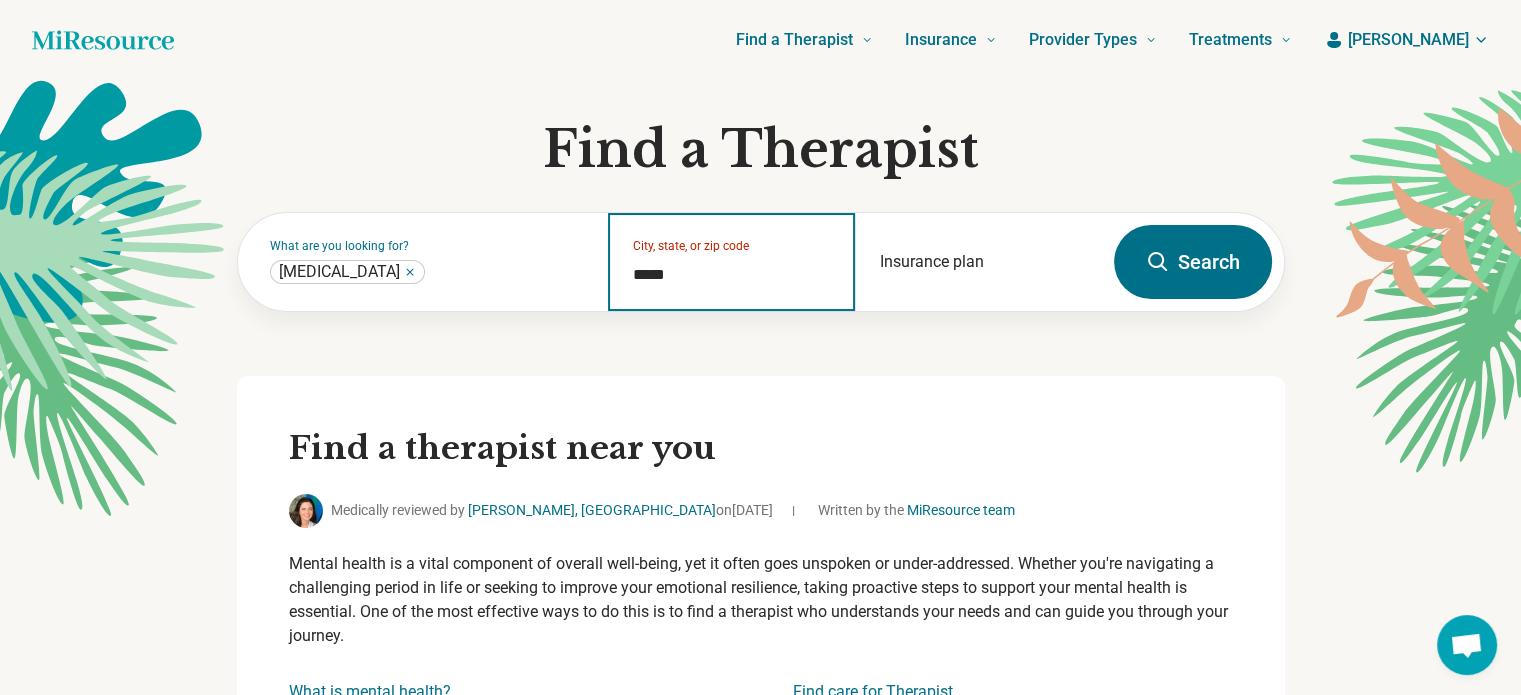 type on "*****" 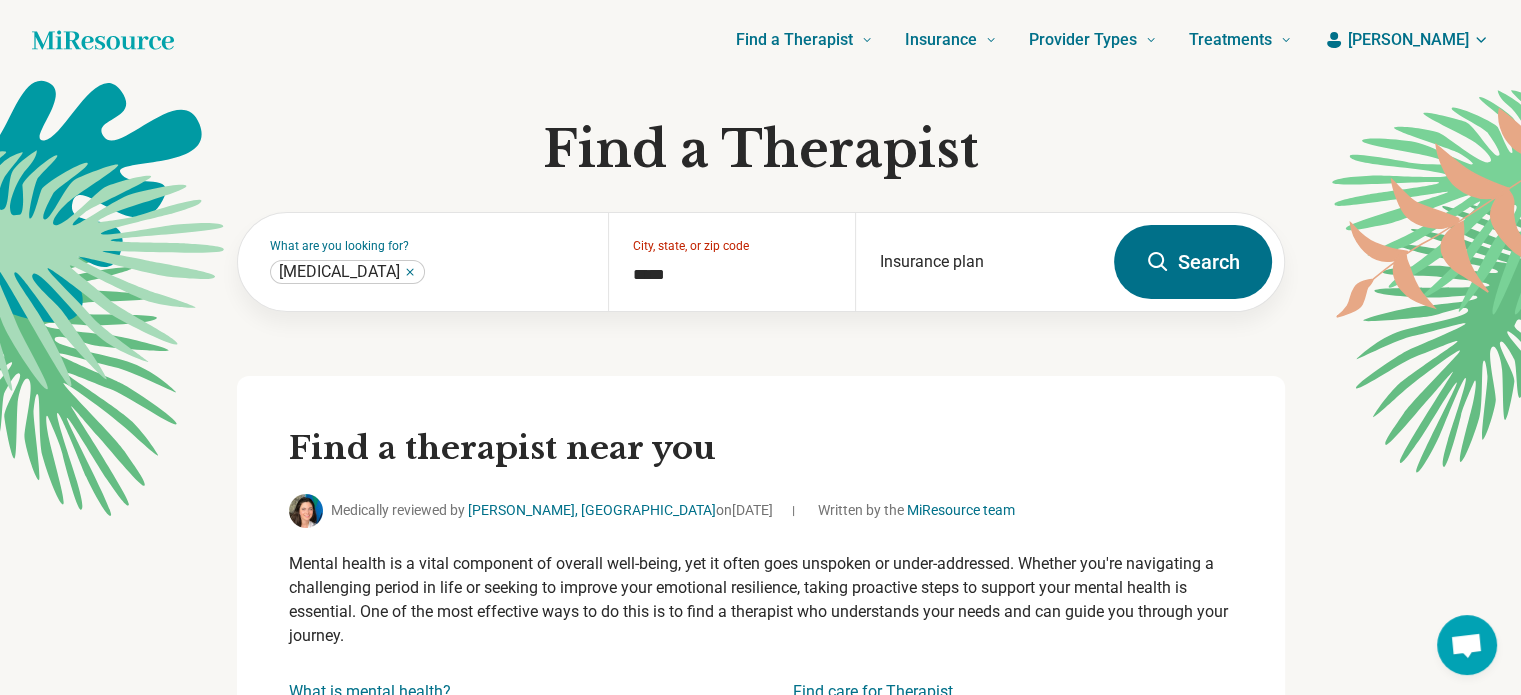 type 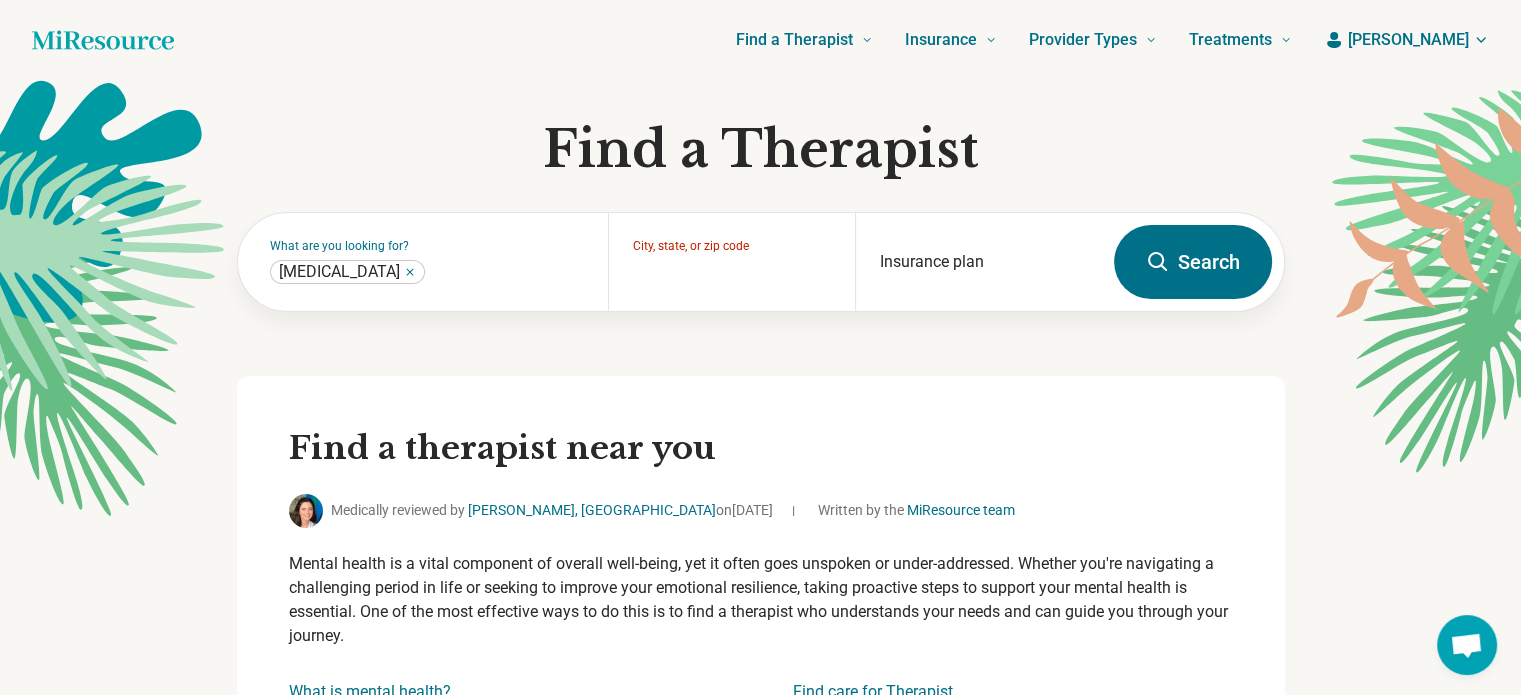 click on "Search" at bounding box center (1193, 262) 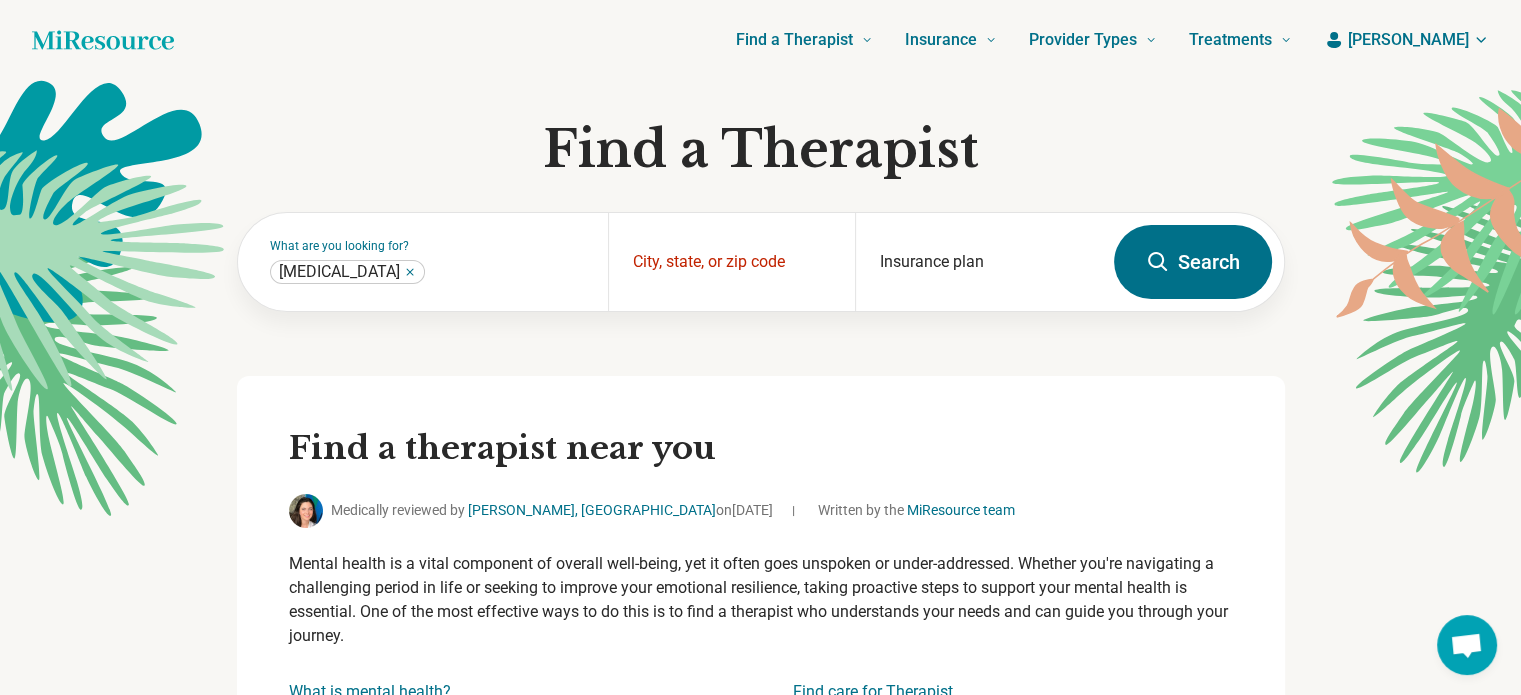 click on "[PERSON_NAME]" at bounding box center [1408, 40] 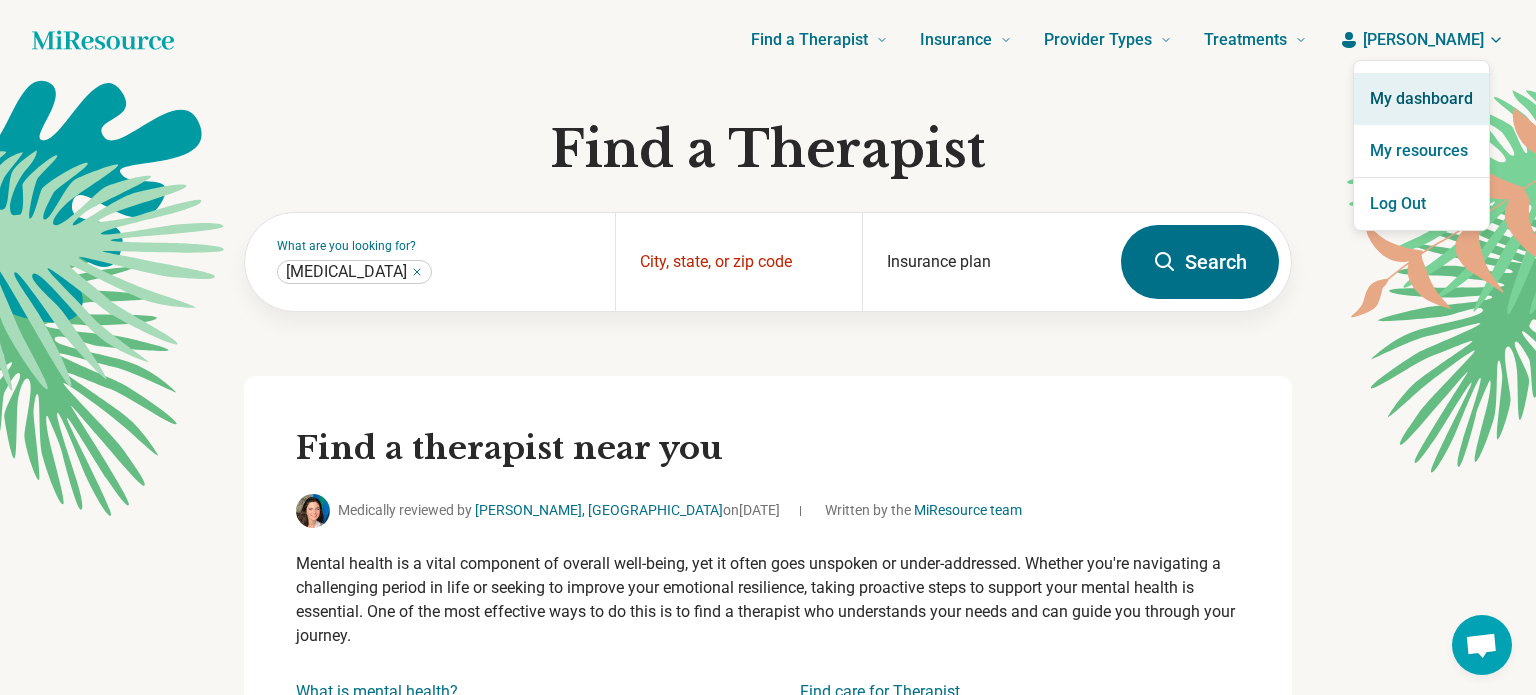 click on "My dashboard" at bounding box center [1421, 99] 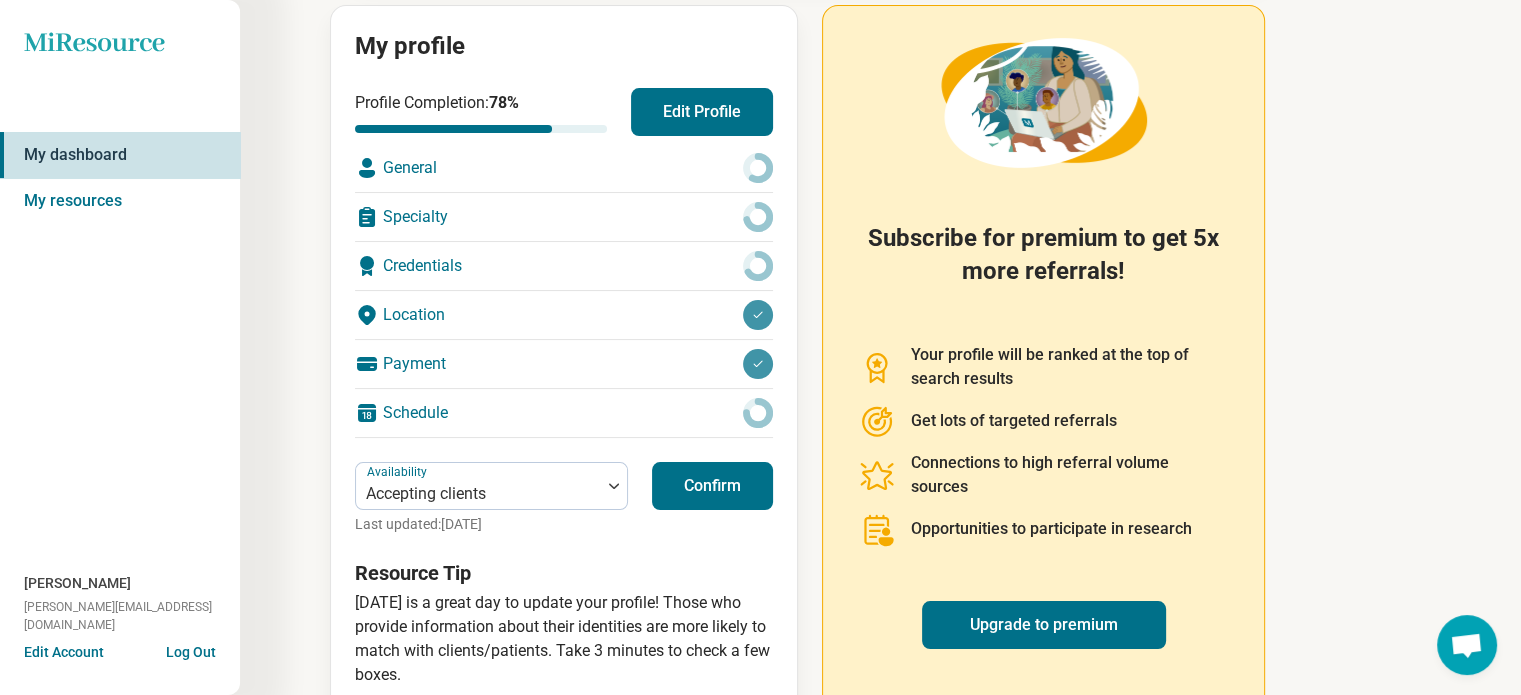 scroll, scrollTop: 228, scrollLeft: 0, axis: vertical 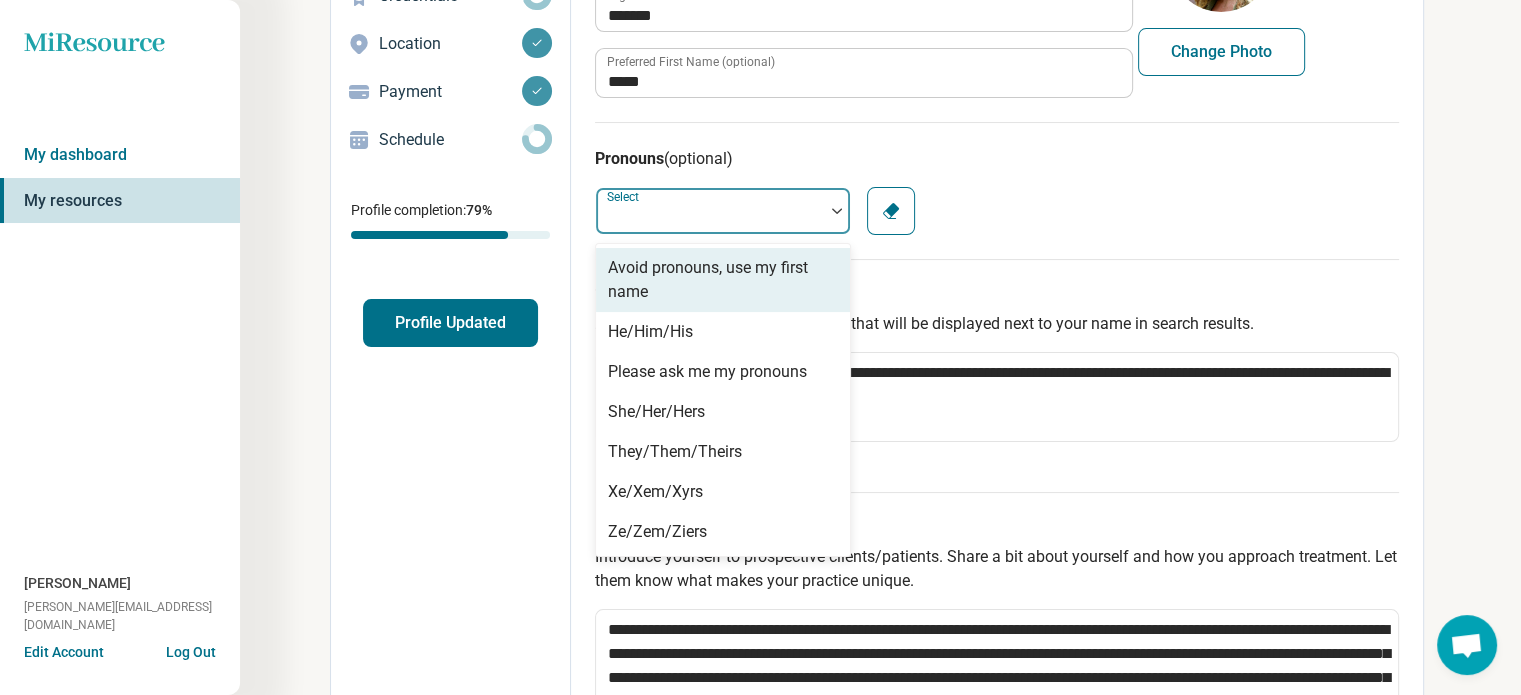 click at bounding box center (837, 211) 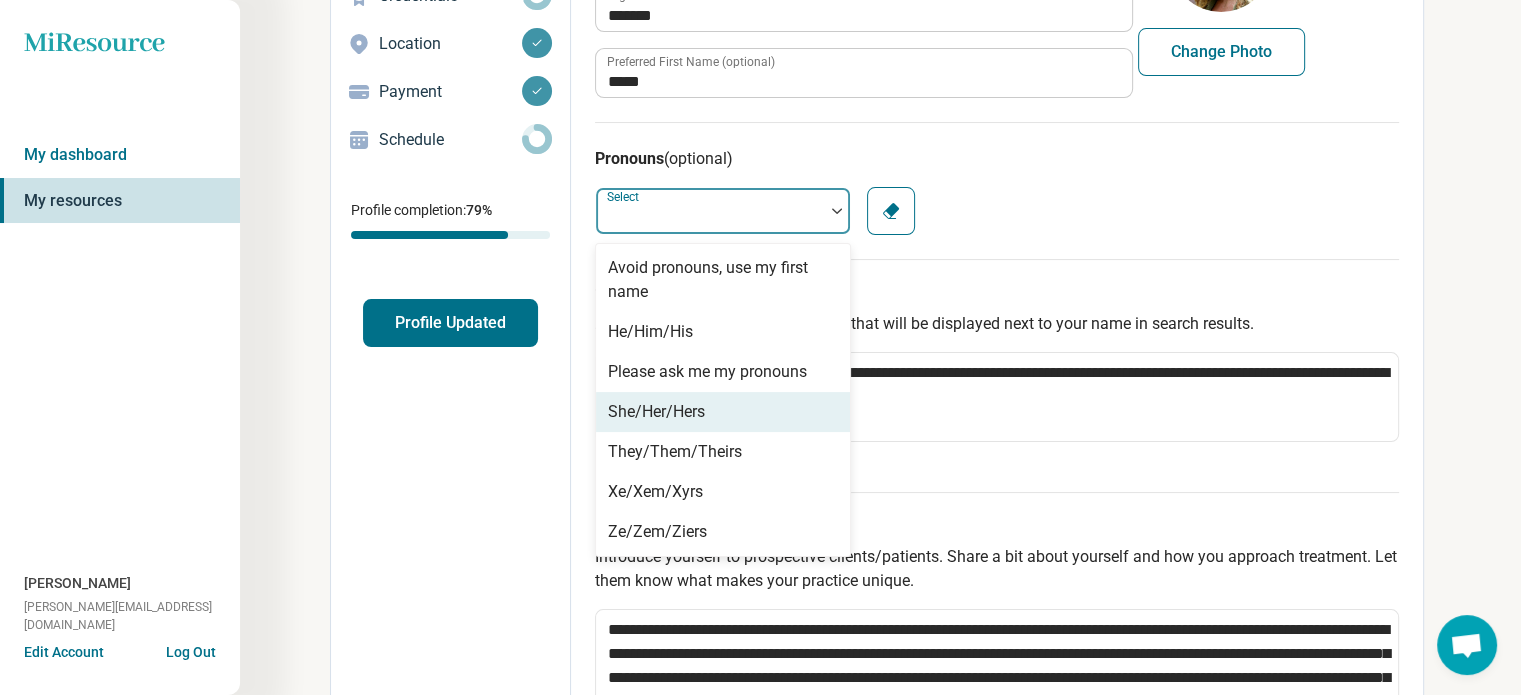 click on "She/Her/Hers" at bounding box center [723, 412] 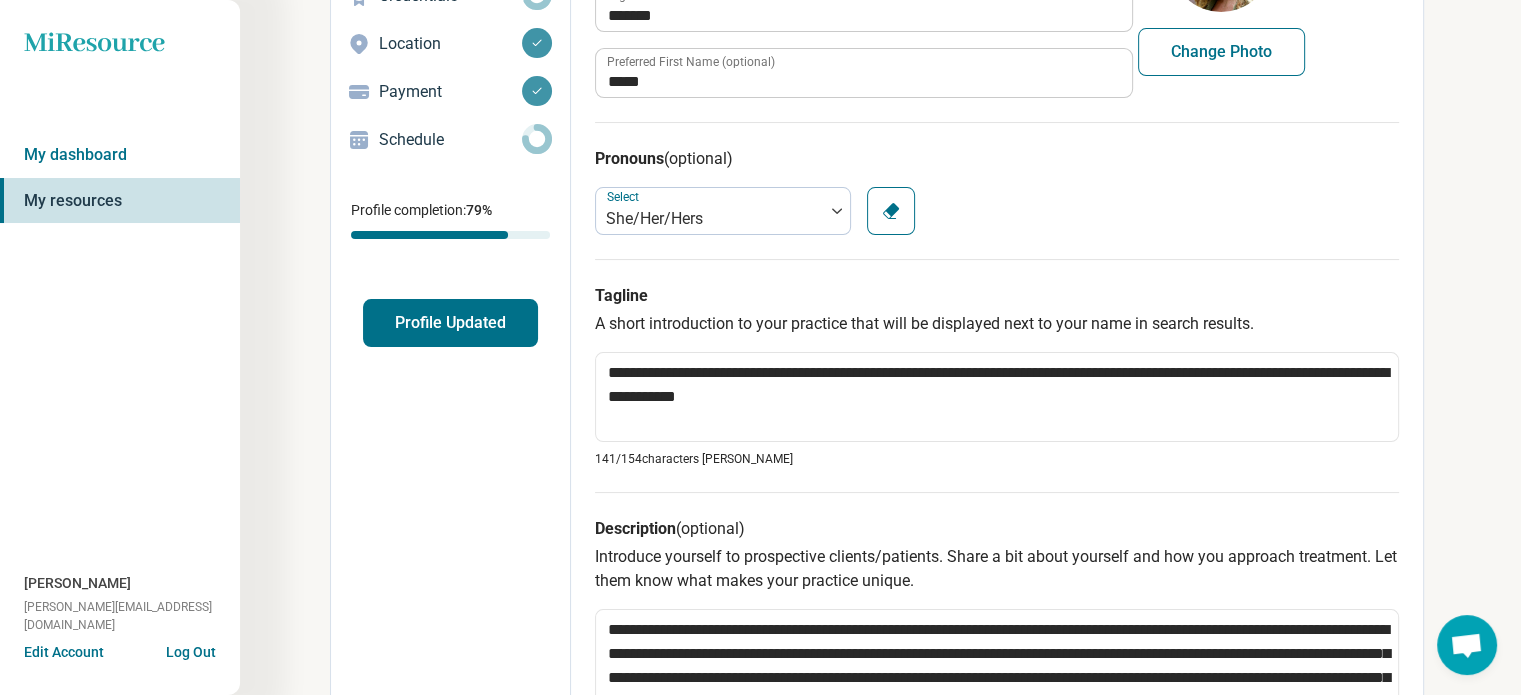 click on "Pronouns  (optional) option She/Her/Hers, selected. Select She/Her/Hers Clear" at bounding box center [997, 190] 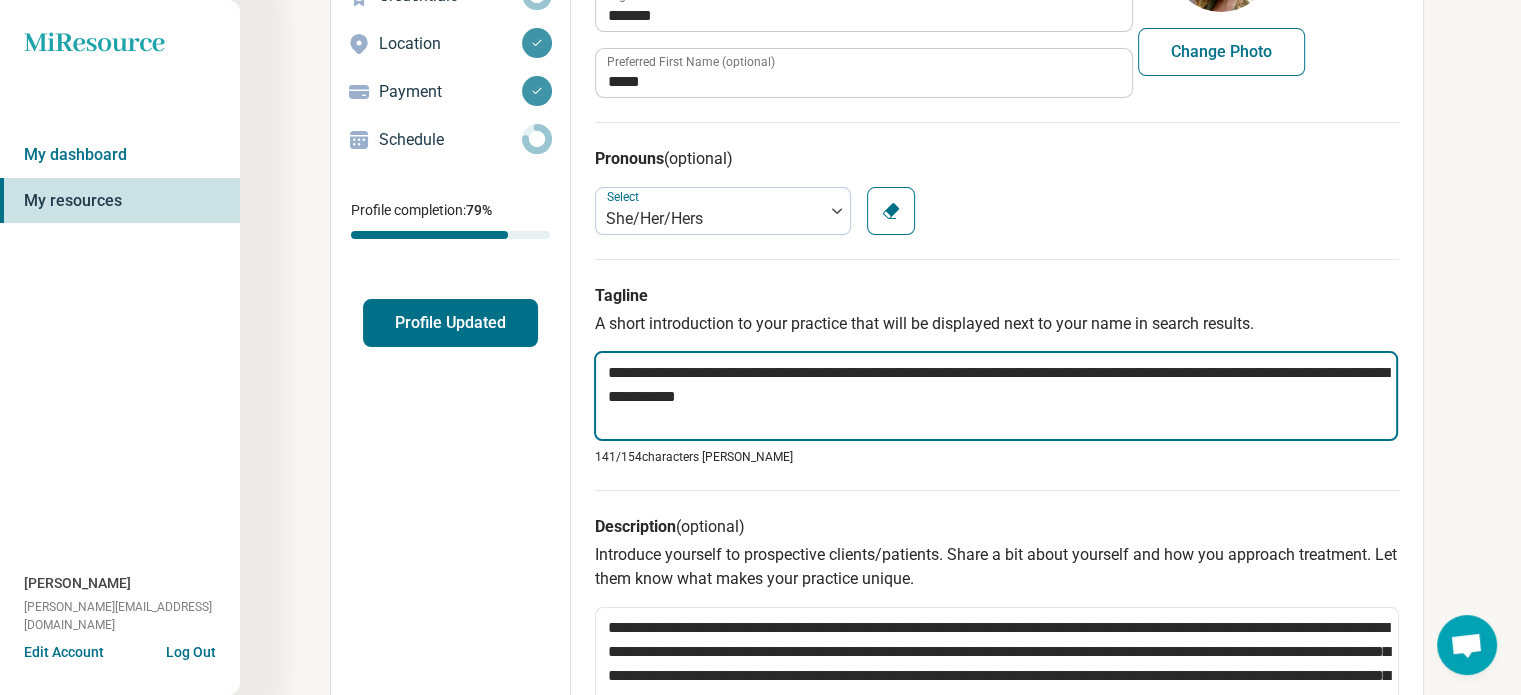 click on "**********" at bounding box center [996, 396] 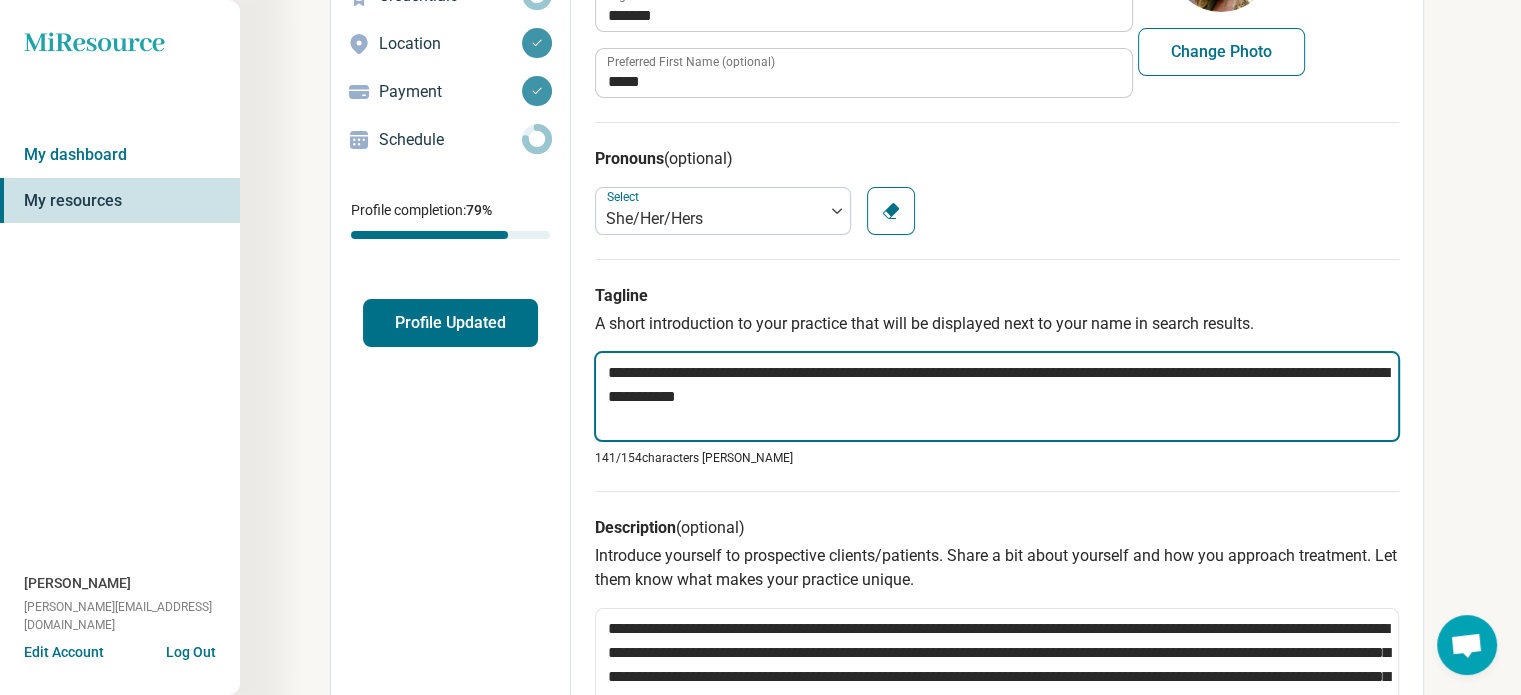 type on "*" 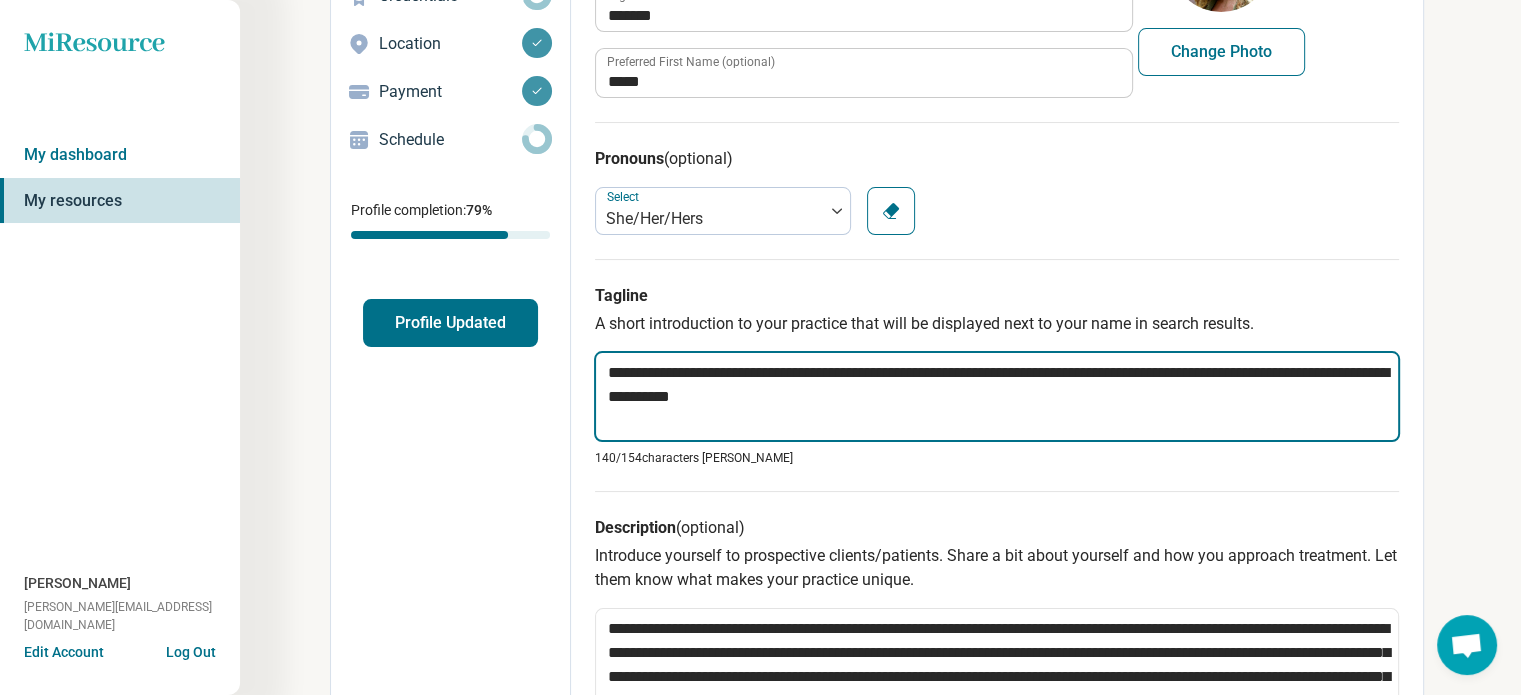 type on "*" 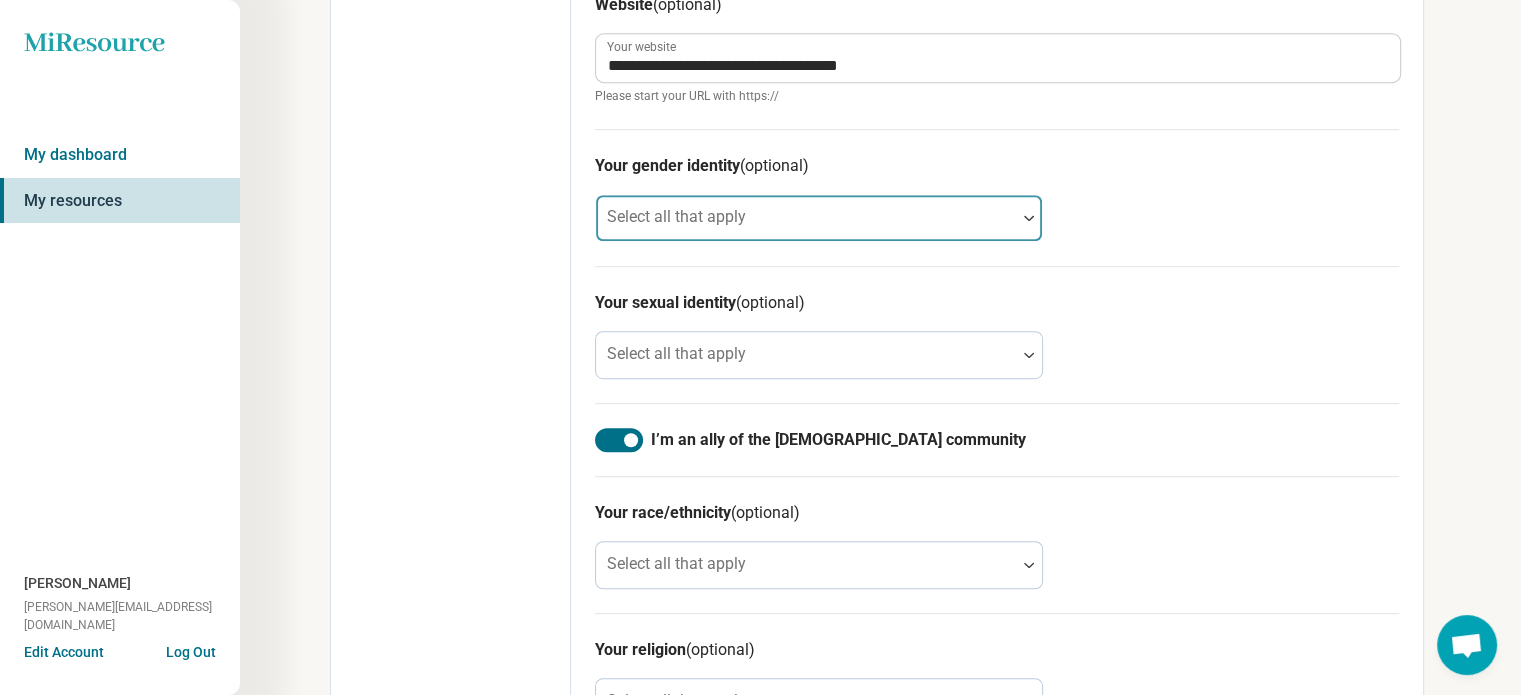 scroll, scrollTop: 1096, scrollLeft: 0, axis: vertical 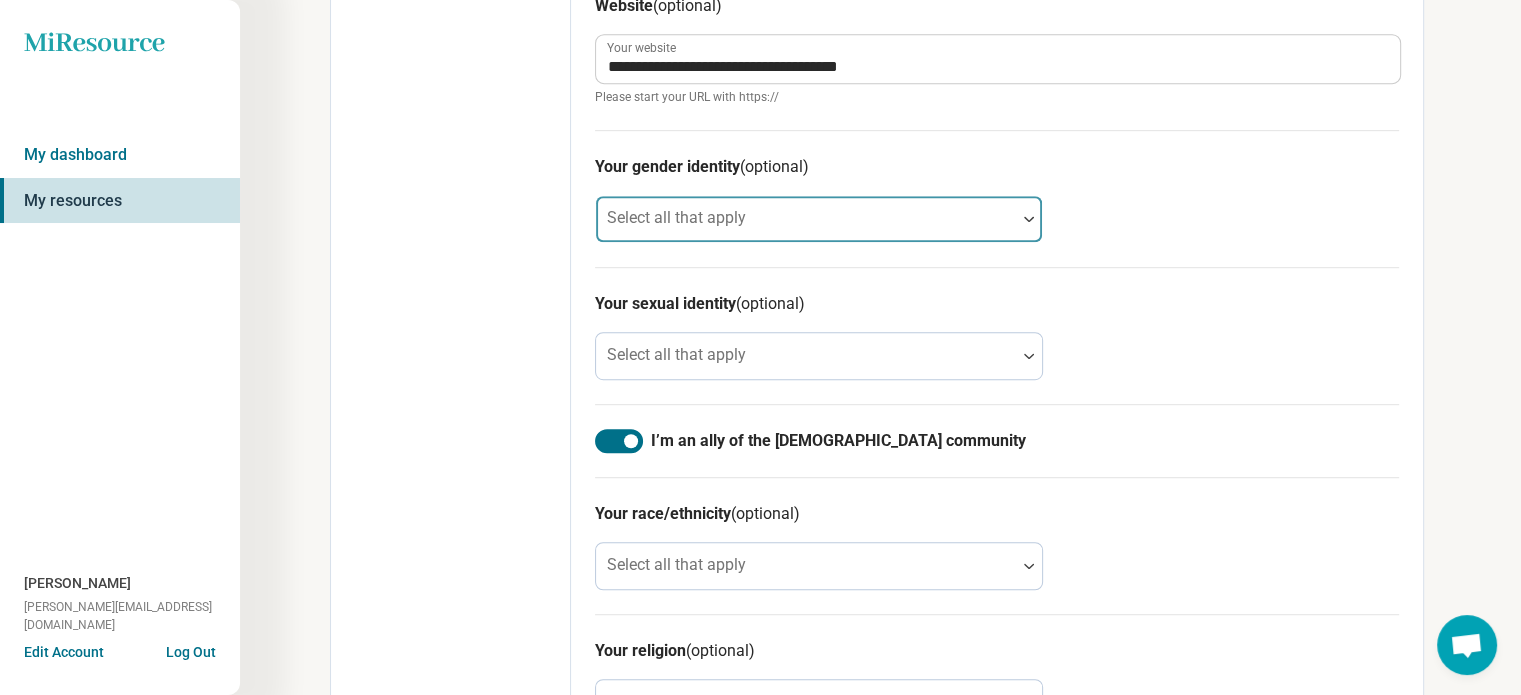 type on "**********" 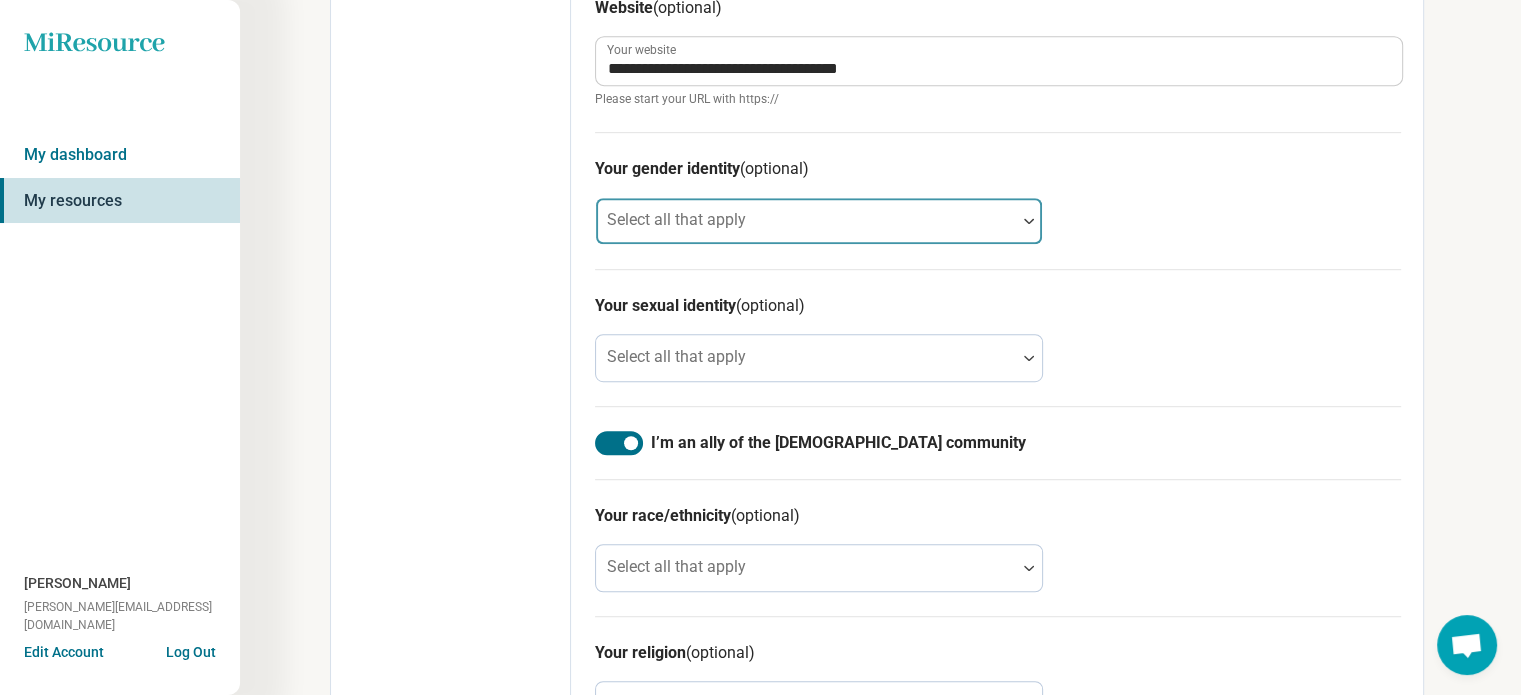 click at bounding box center [806, 221] 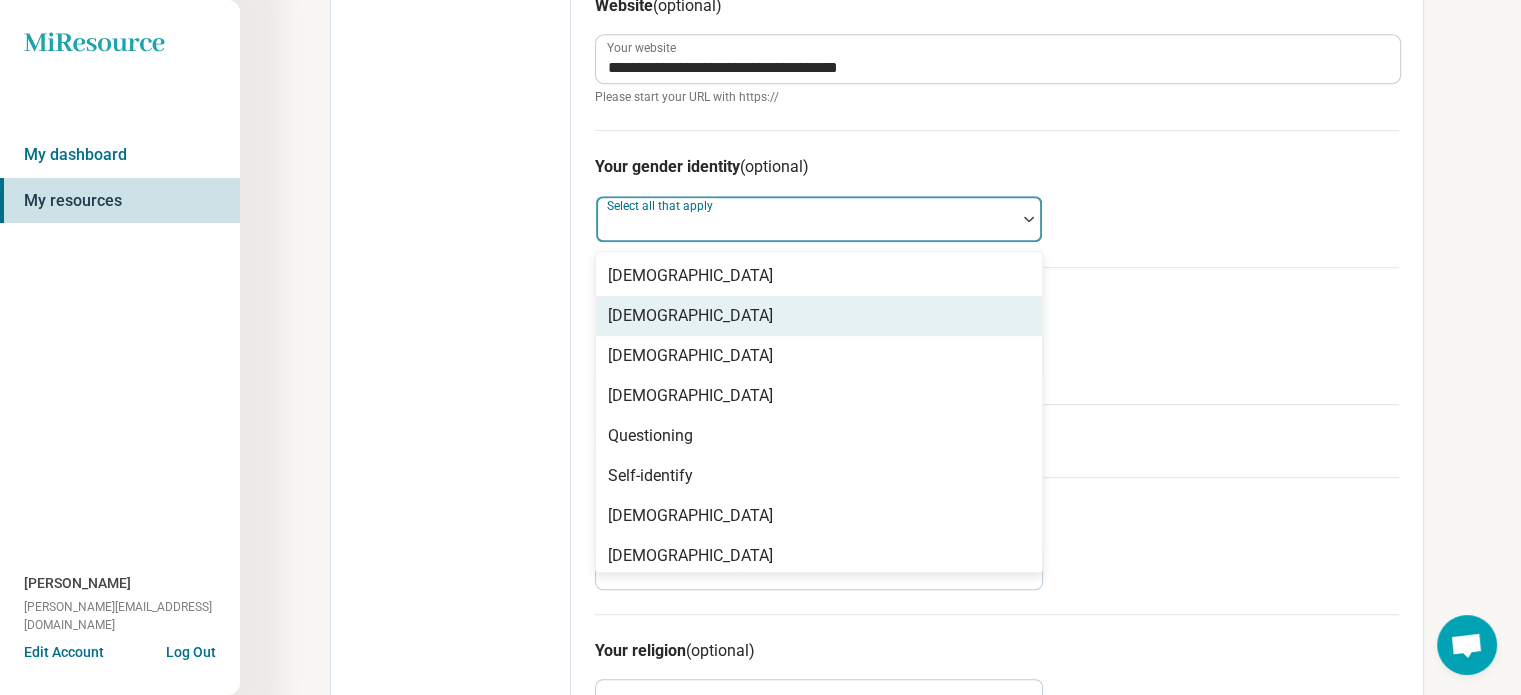 click on "[DEMOGRAPHIC_DATA]" at bounding box center [819, 316] 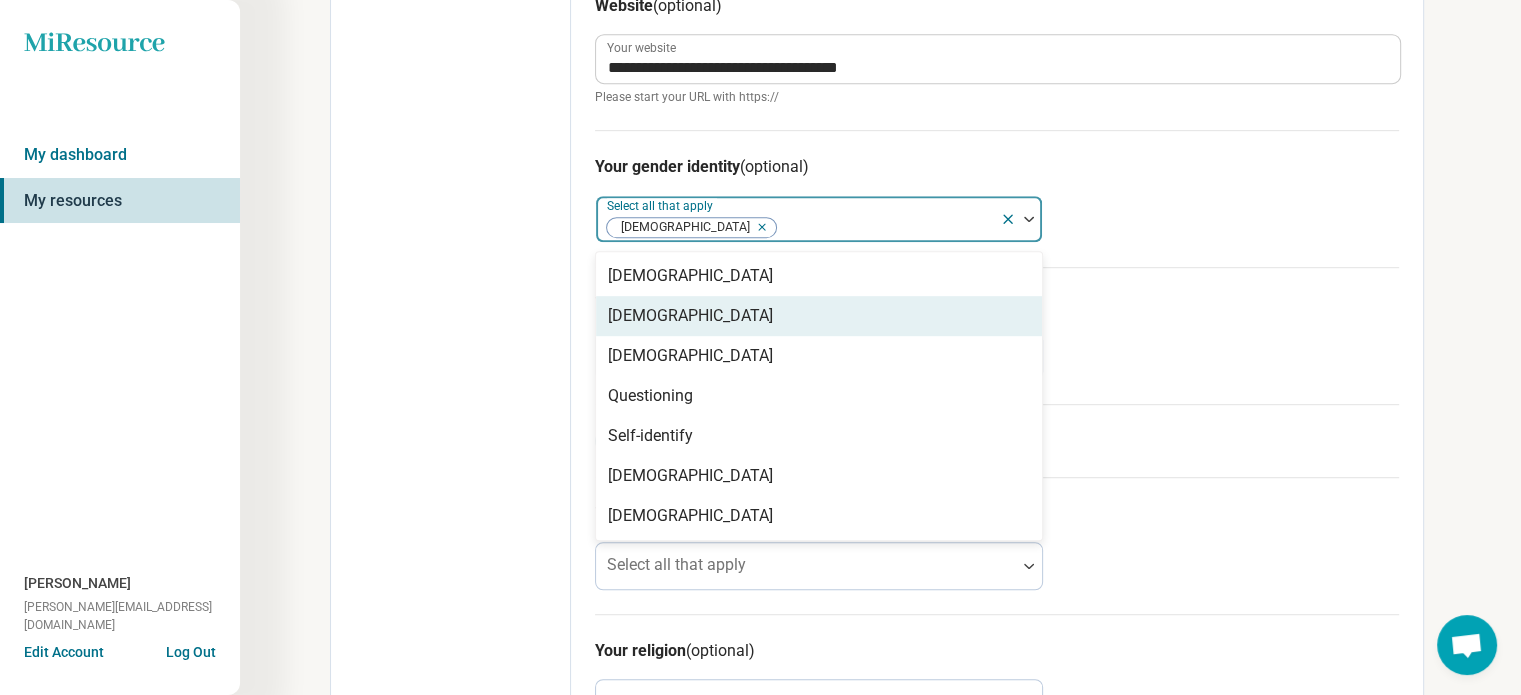 click on "Your sexual identity  (optional)" at bounding box center (997, 304) 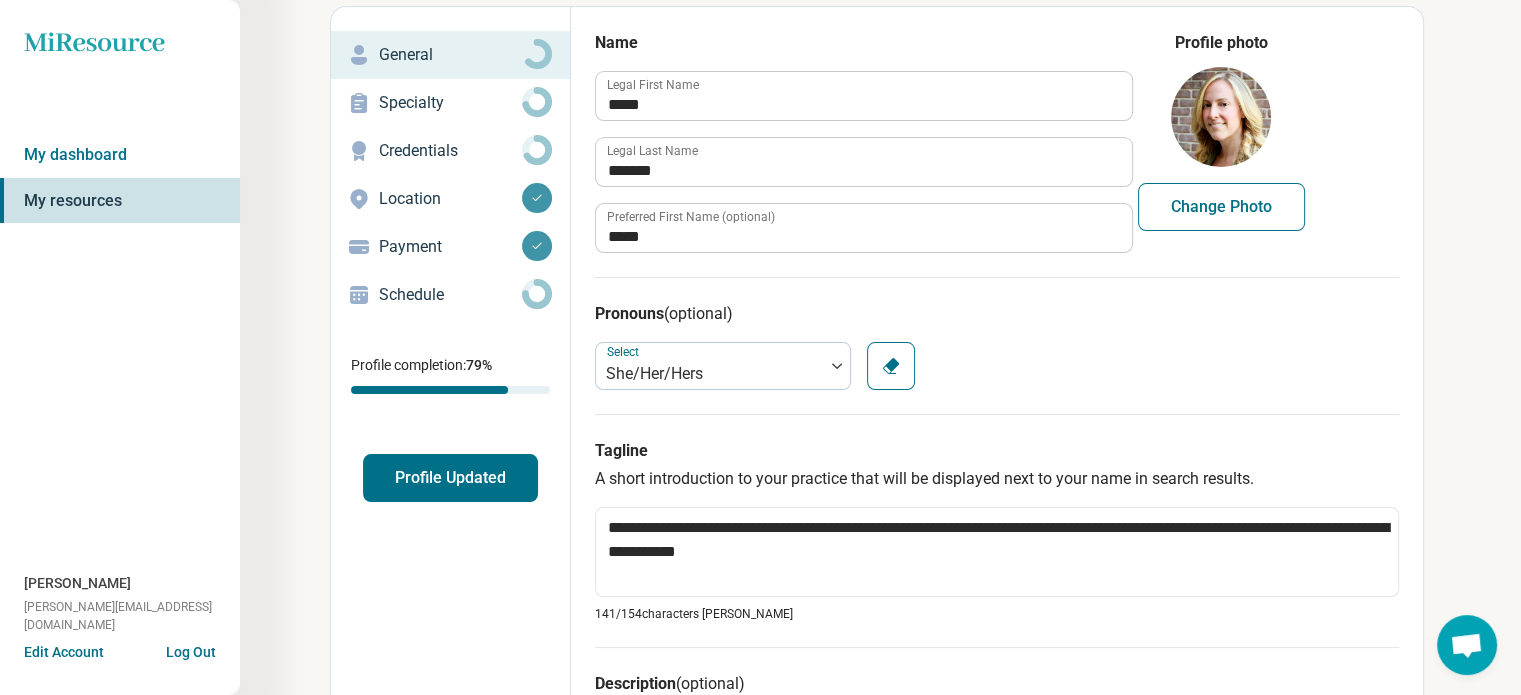 scroll, scrollTop: 0, scrollLeft: 0, axis: both 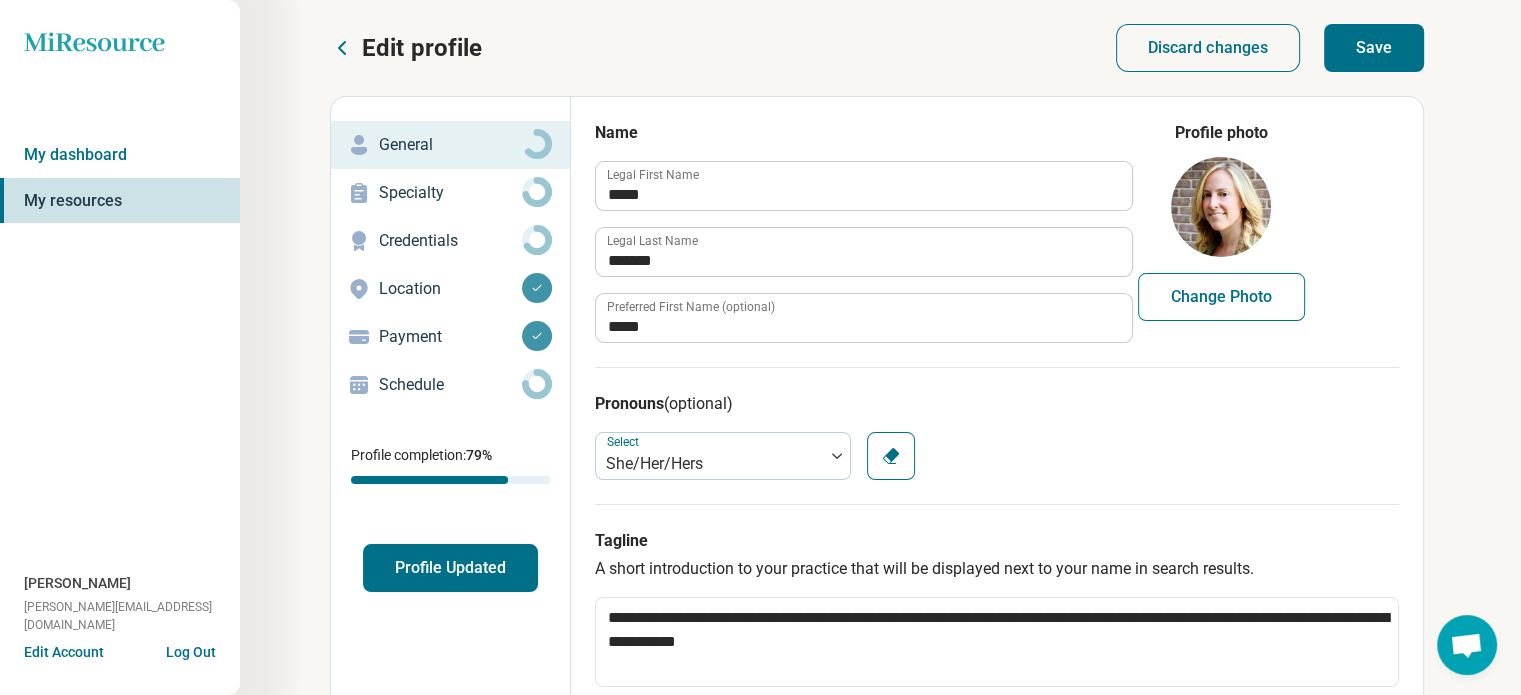 click on "Save" at bounding box center [1374, 48] 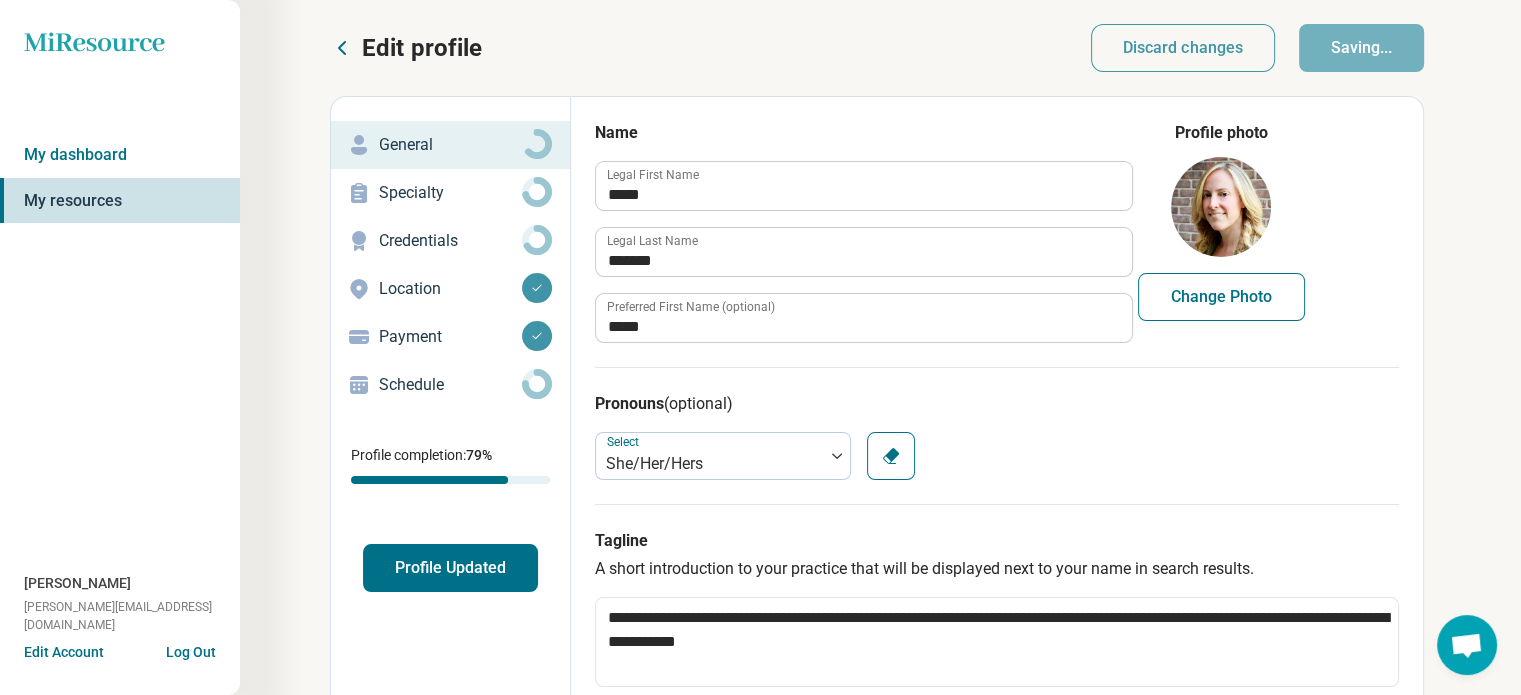type on "*" 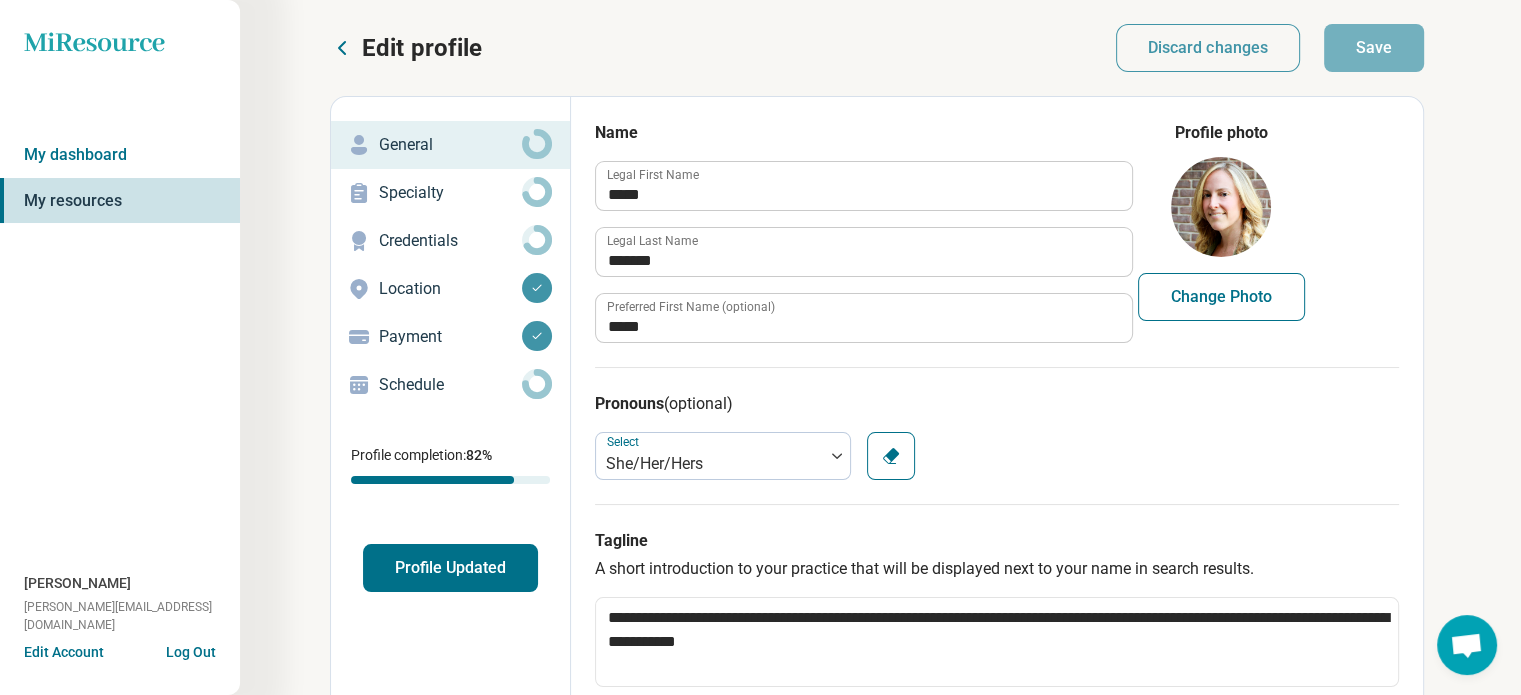 click on "Specialty" at bounding box center (450, 193) 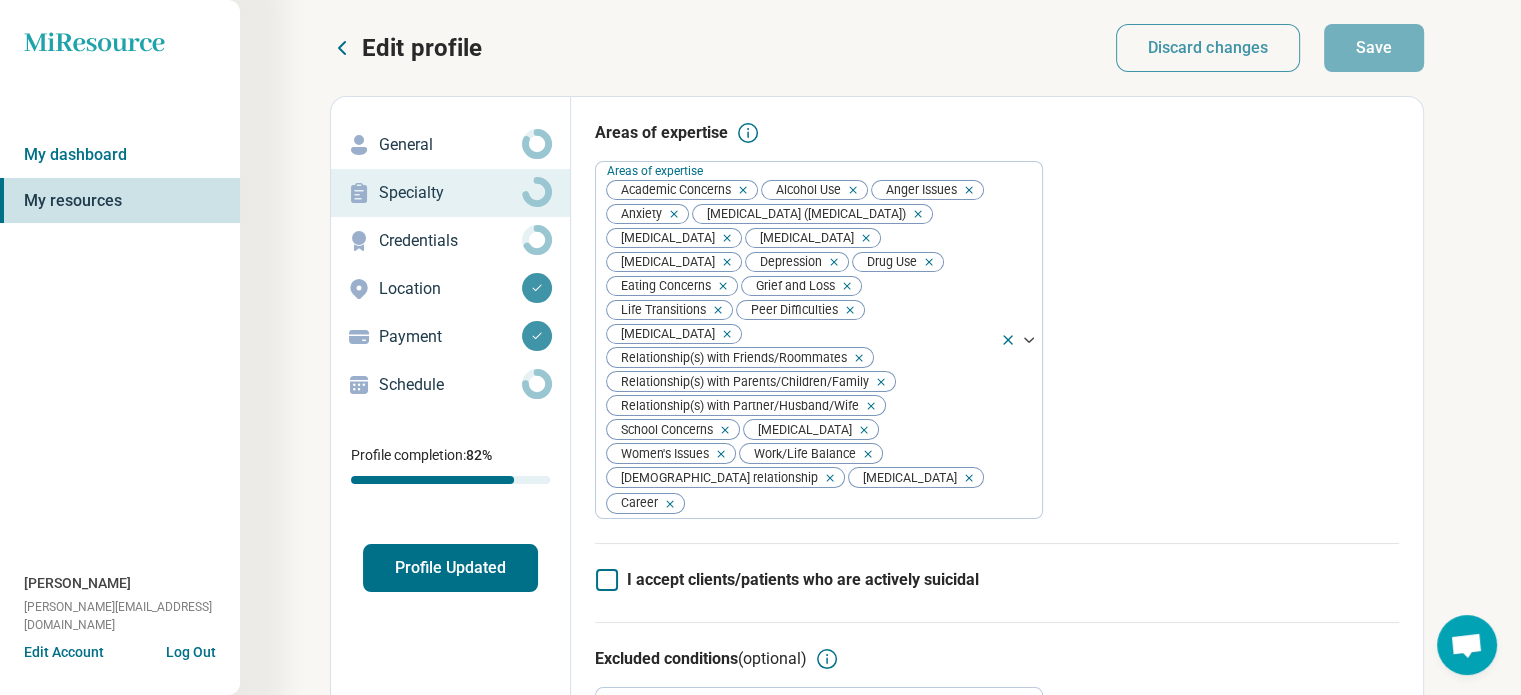 click on "Schedule" at bounding box center [450, 385] 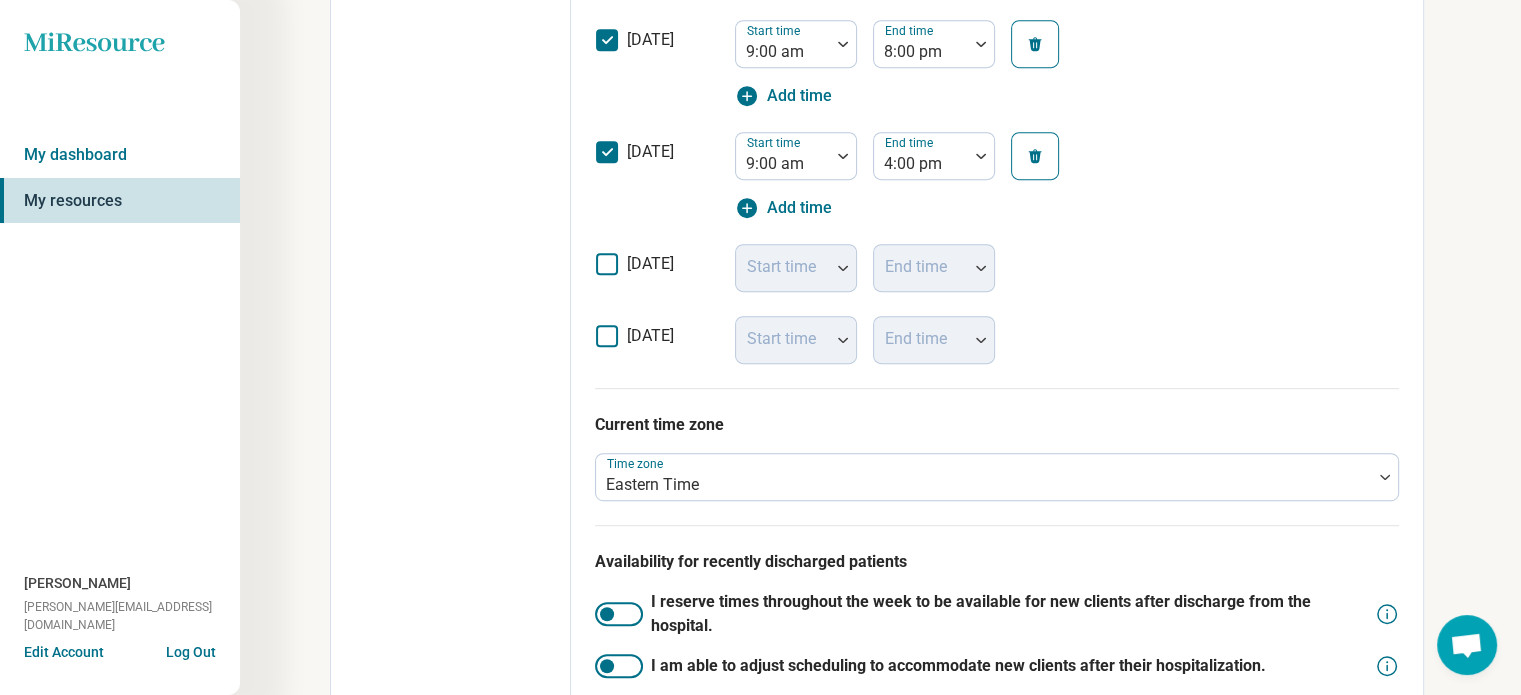 scroll, scrollTop: 1025, scrollLeft: 0, axis: vertical 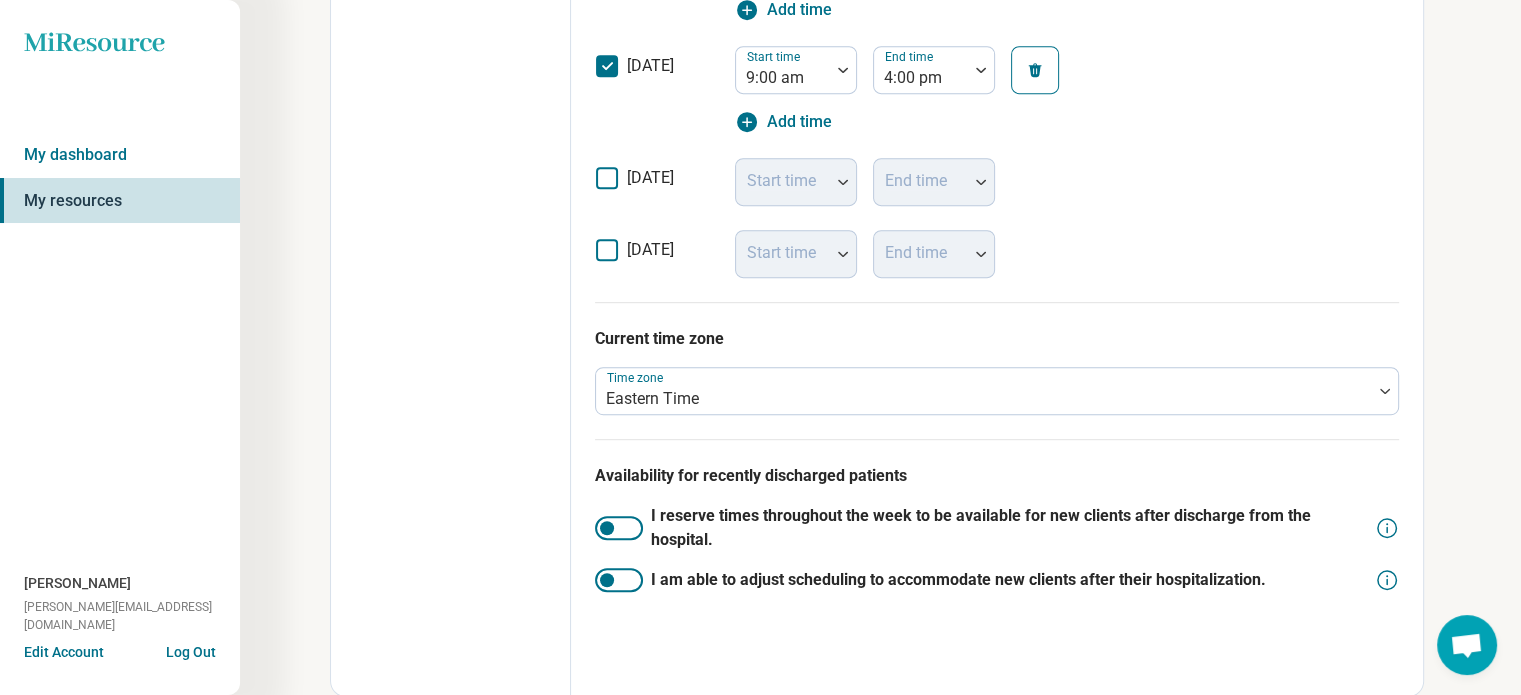 click at bounding box center [619, 580] 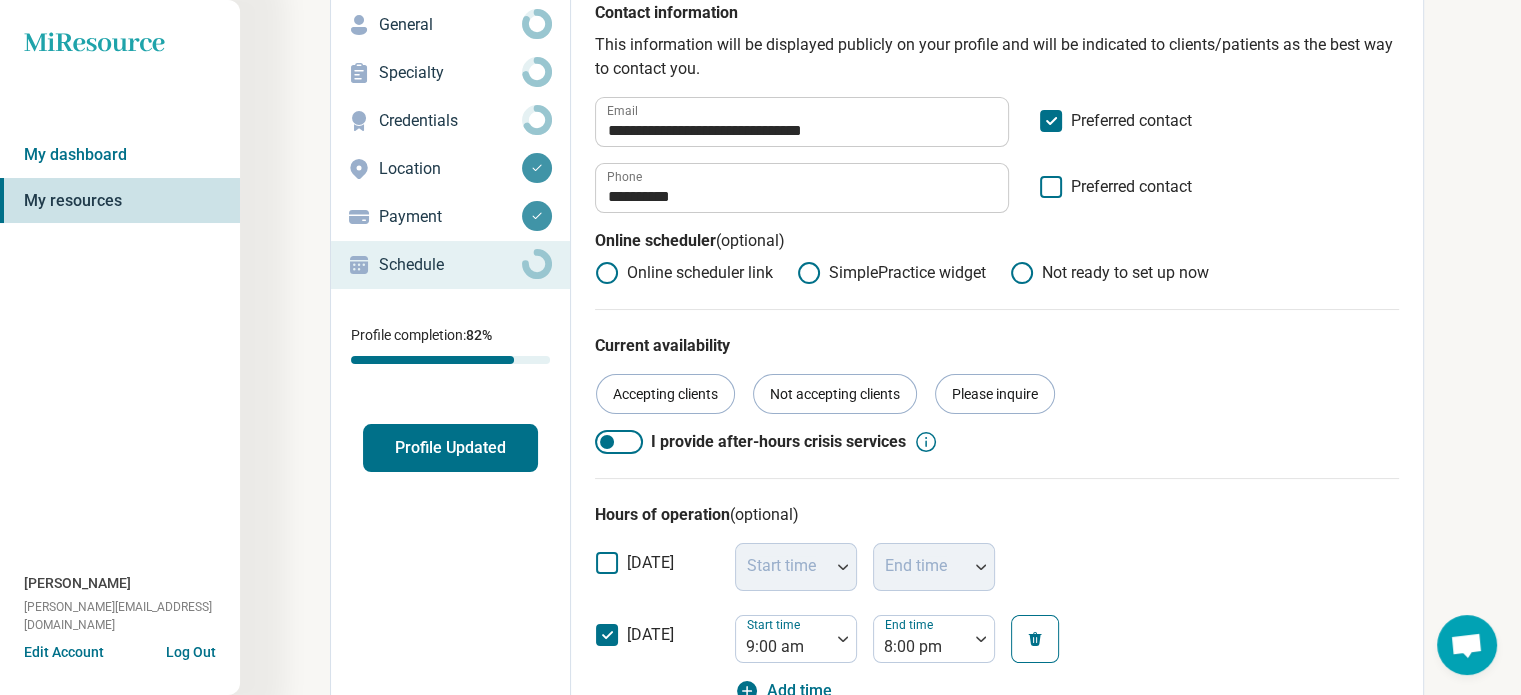 scroll, scrollTop: 0, scrollLeft: 0, axis: both 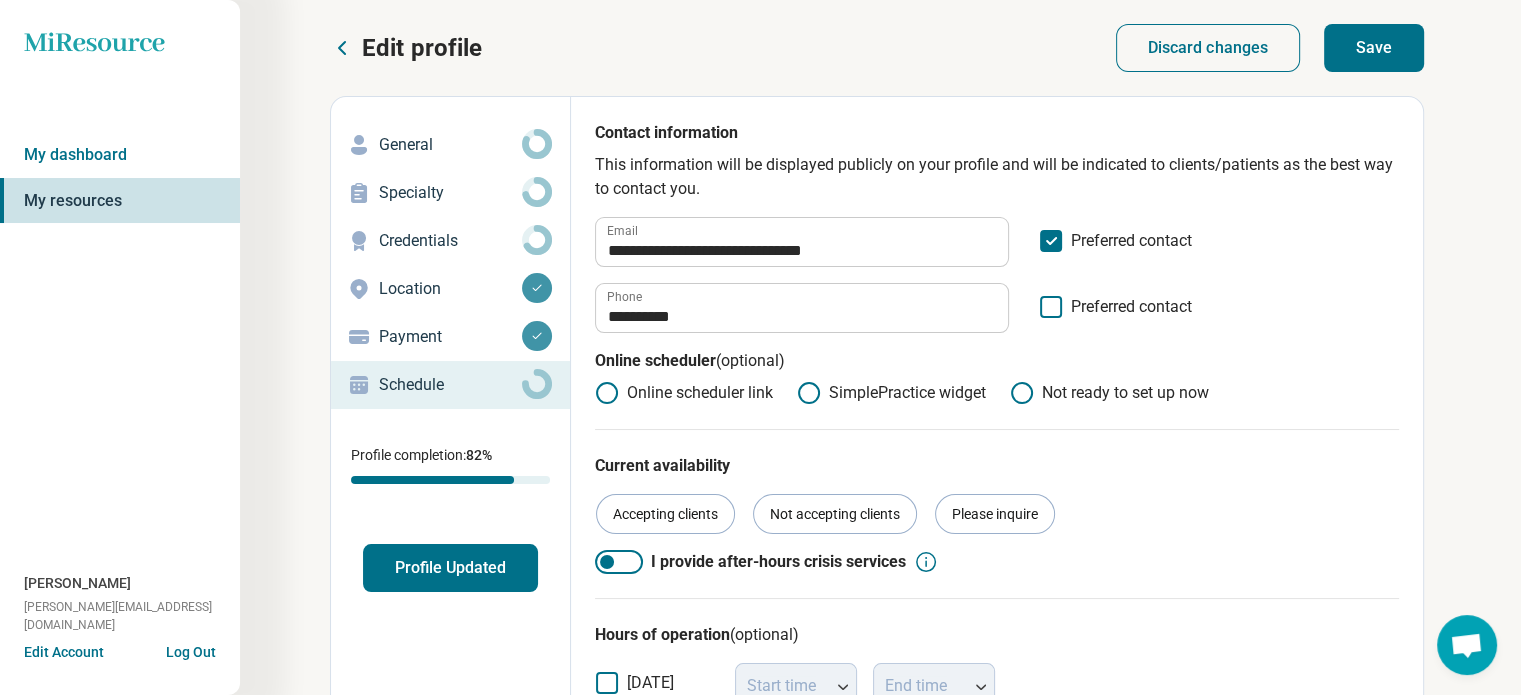 click on "Save" at bounding box center (1374, 48) 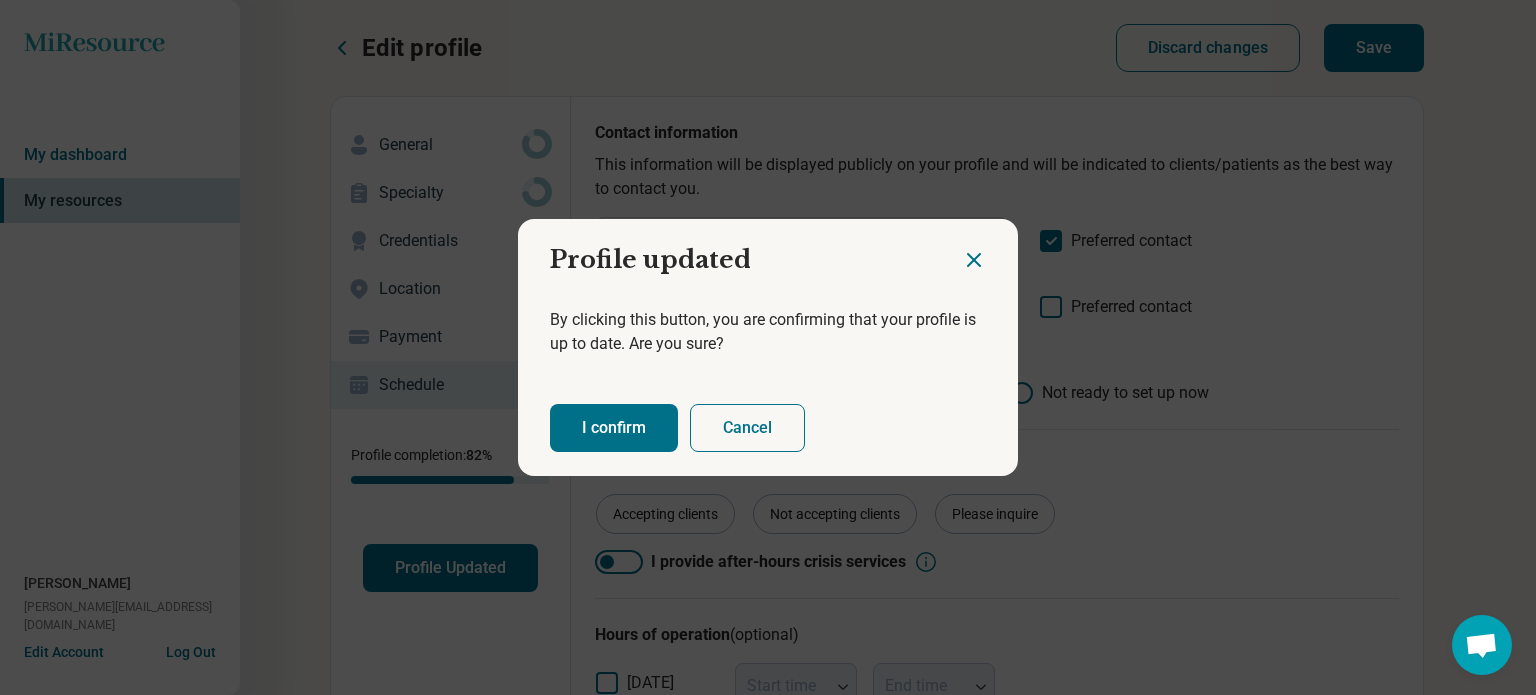 click on "I confirm" at bounding box center (614, 428) 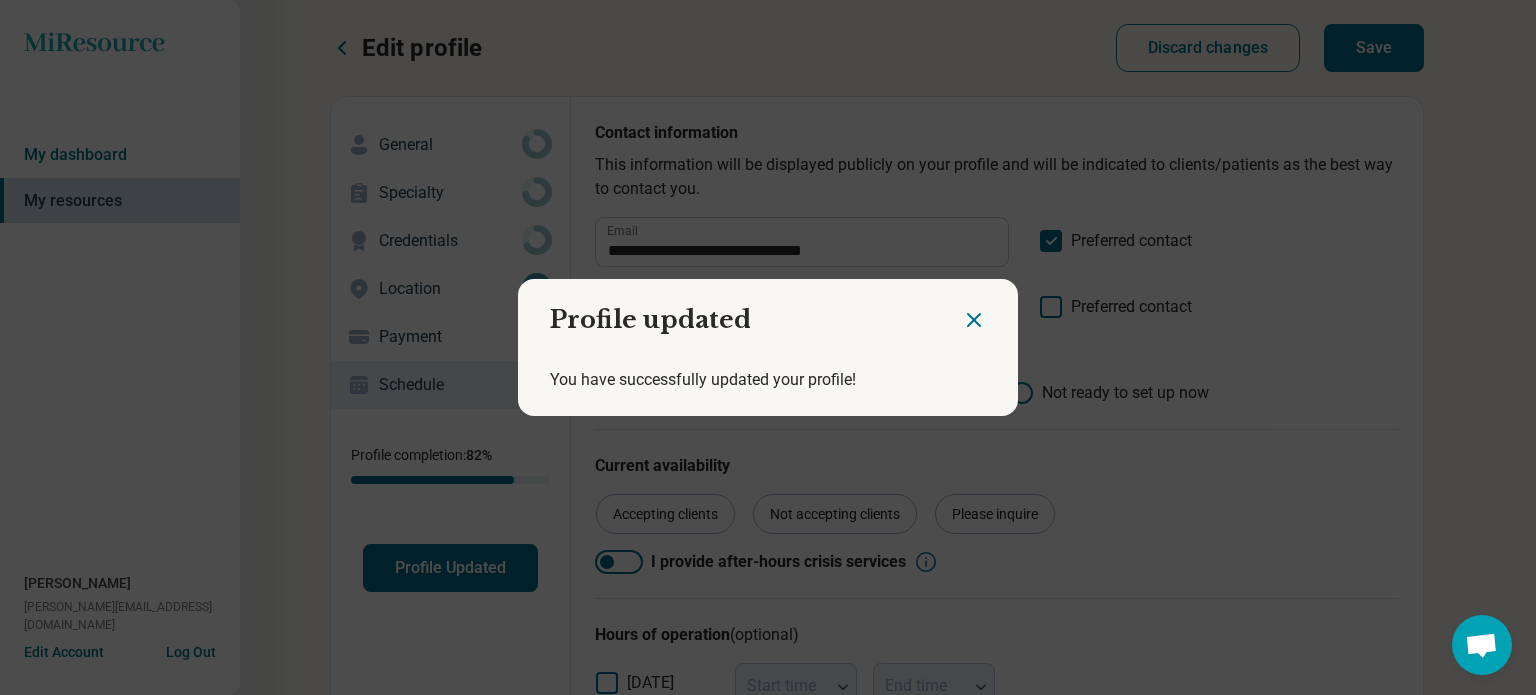 click 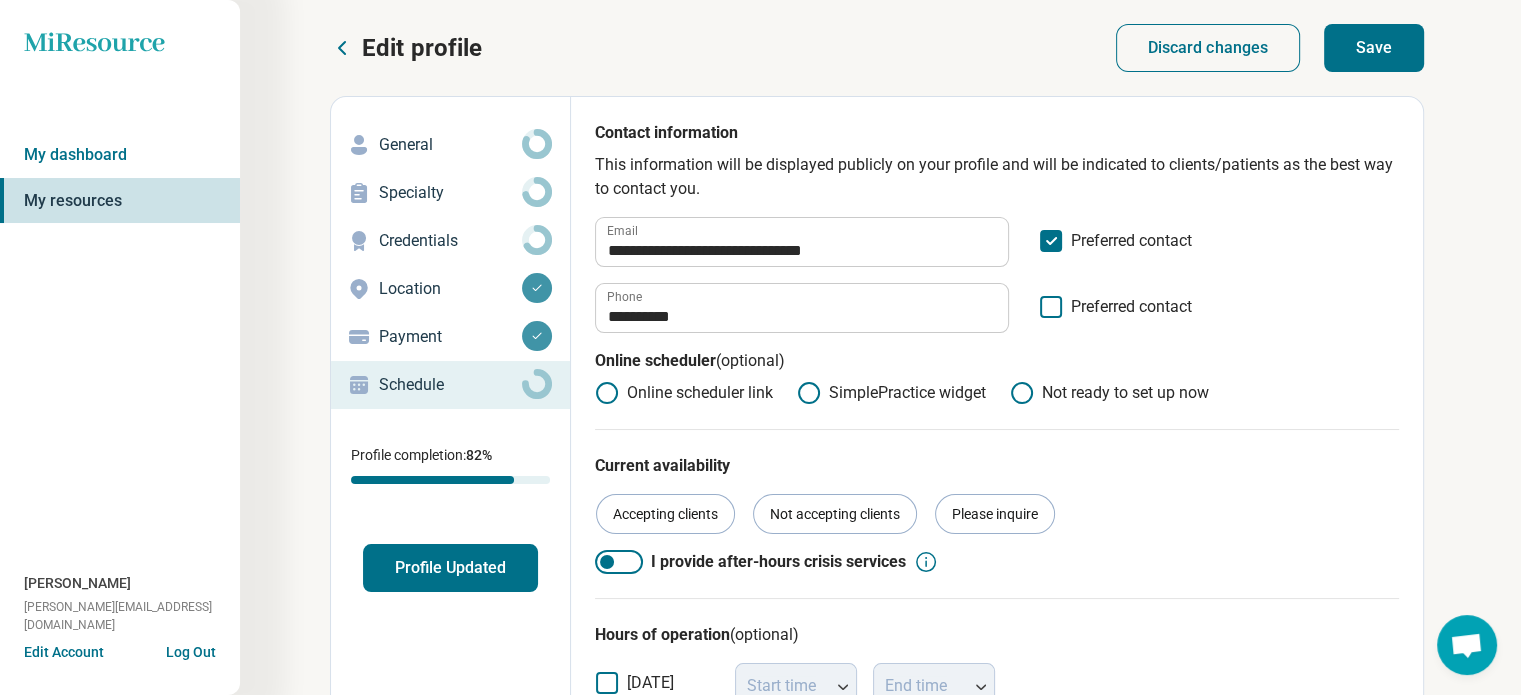 click on "Miresource logo" 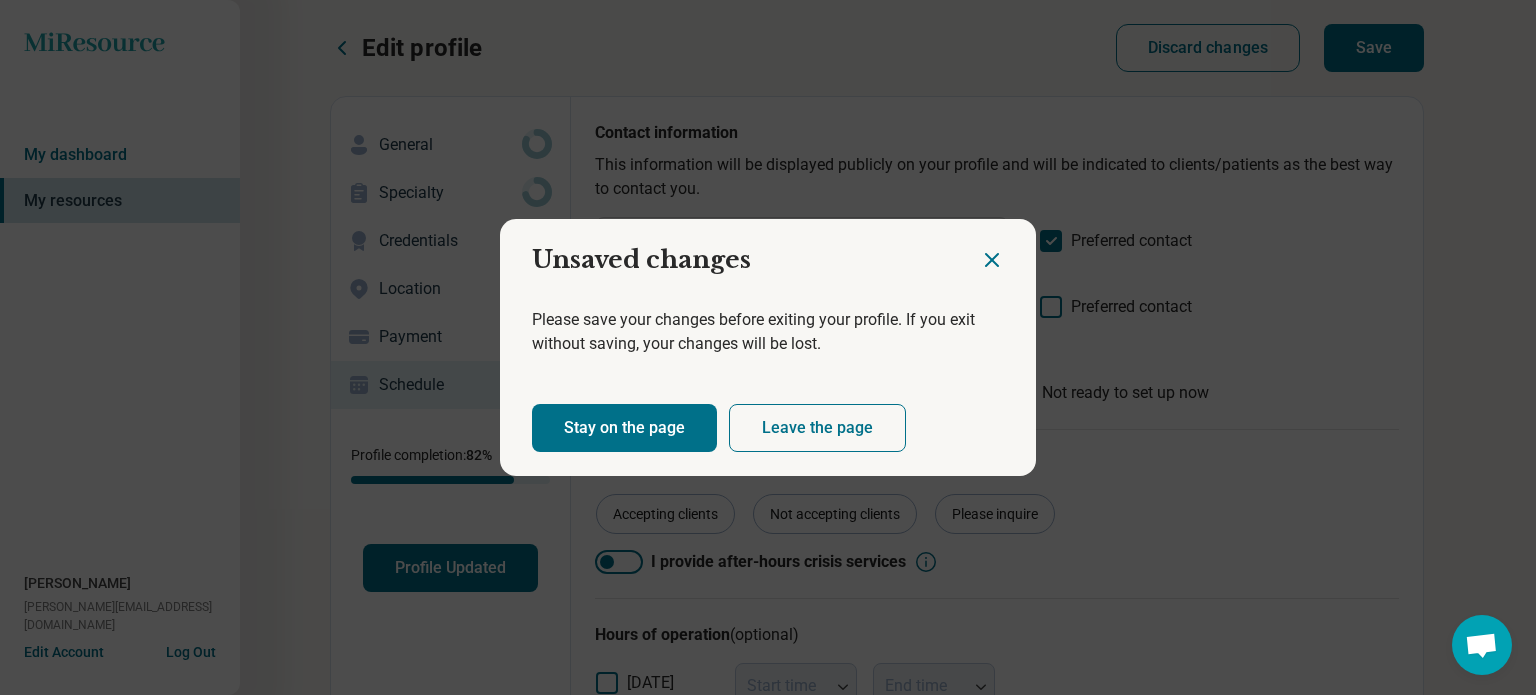 click 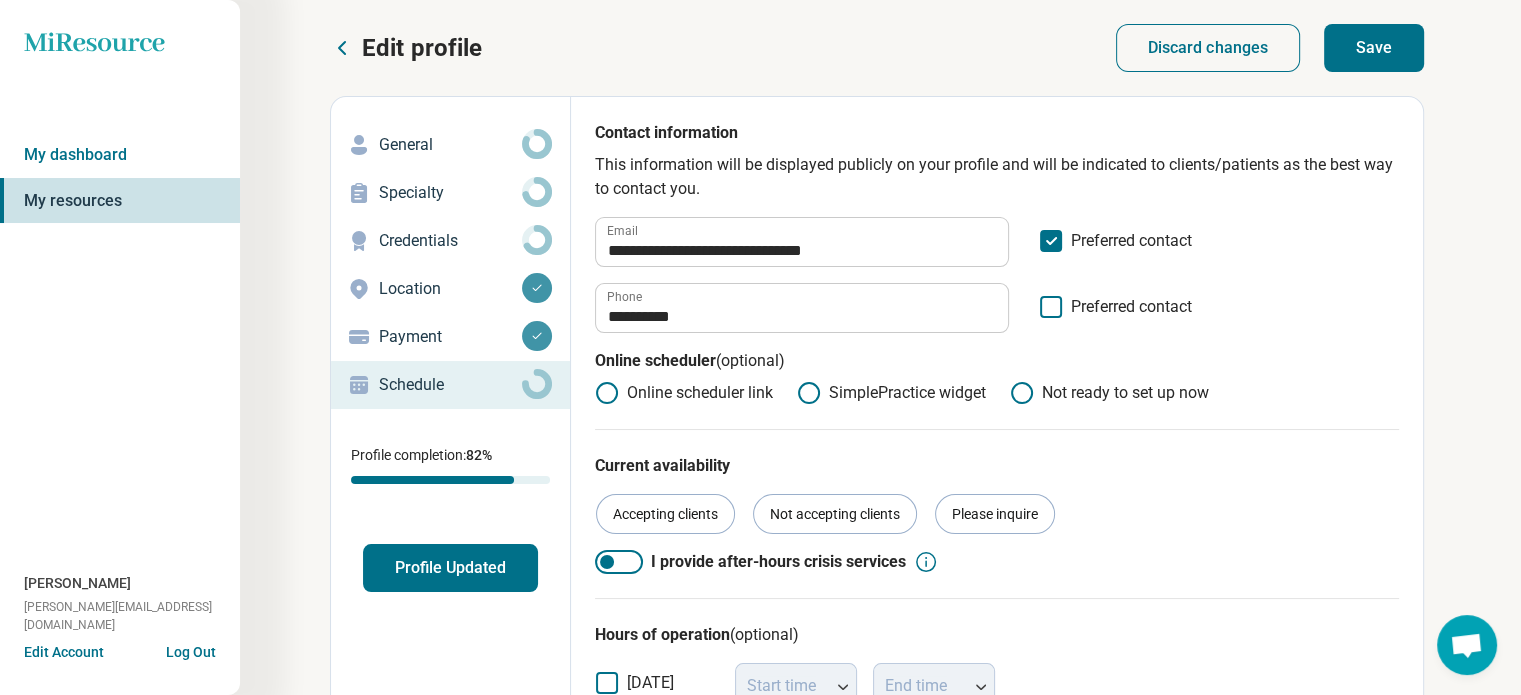 click on "Save" at bounding box center [1374, 48] 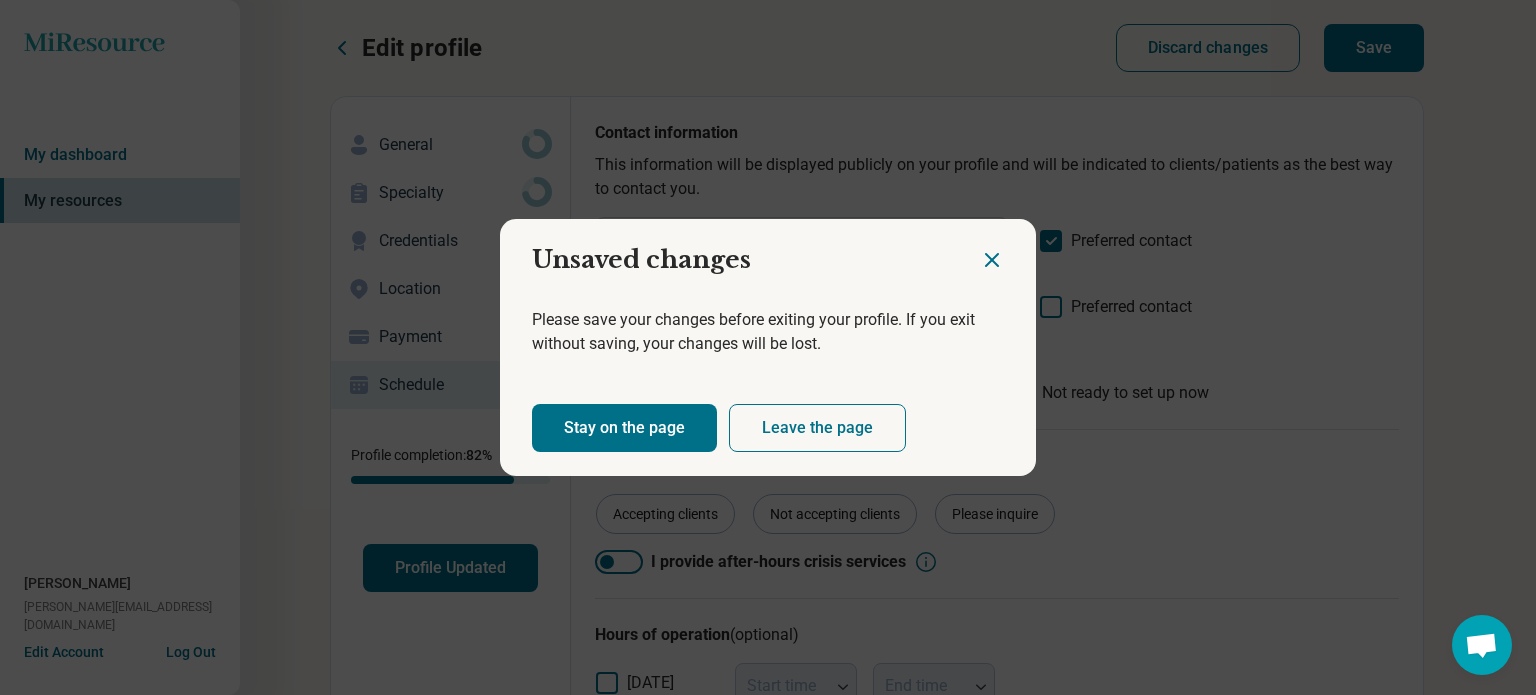 click 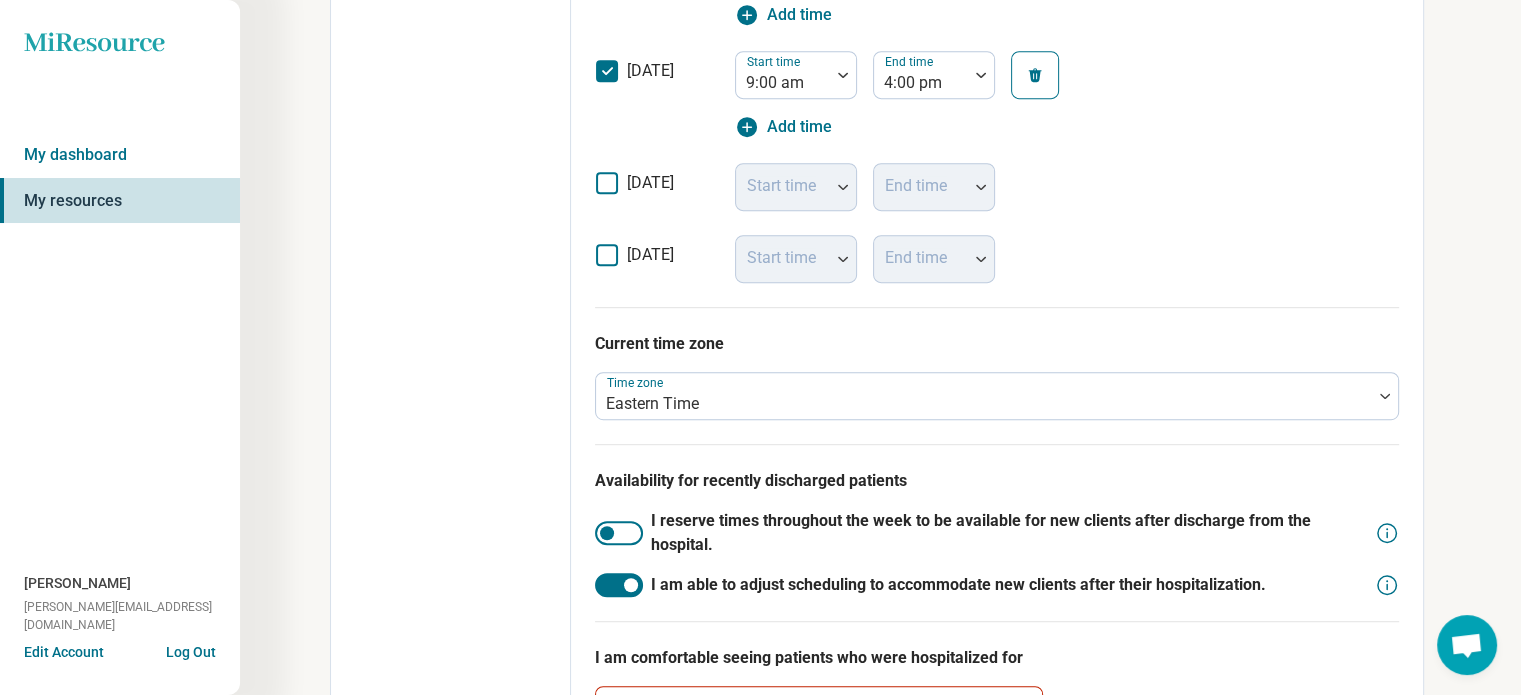 scroll, scrollTop: 1130, scrollLeft: 0, axis: vertical 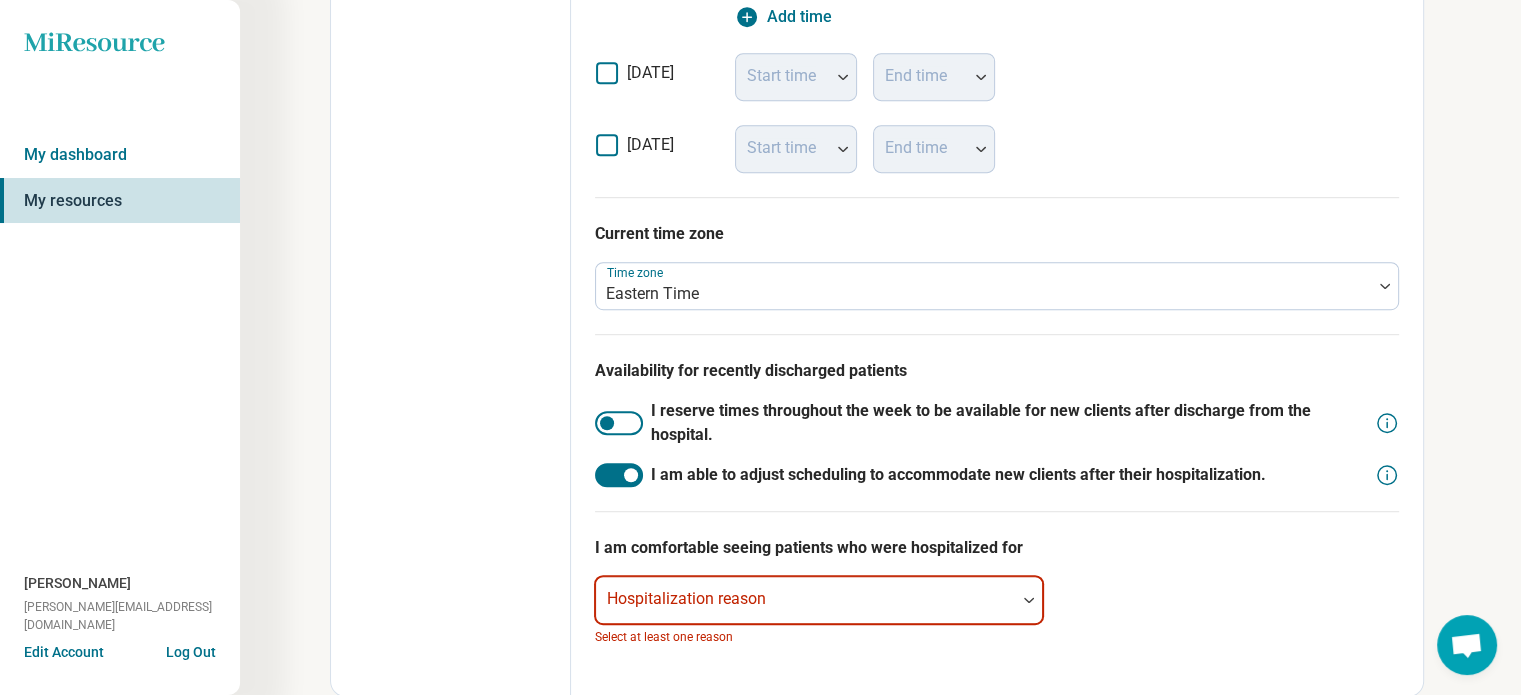 click at bounding box center (806, 608) 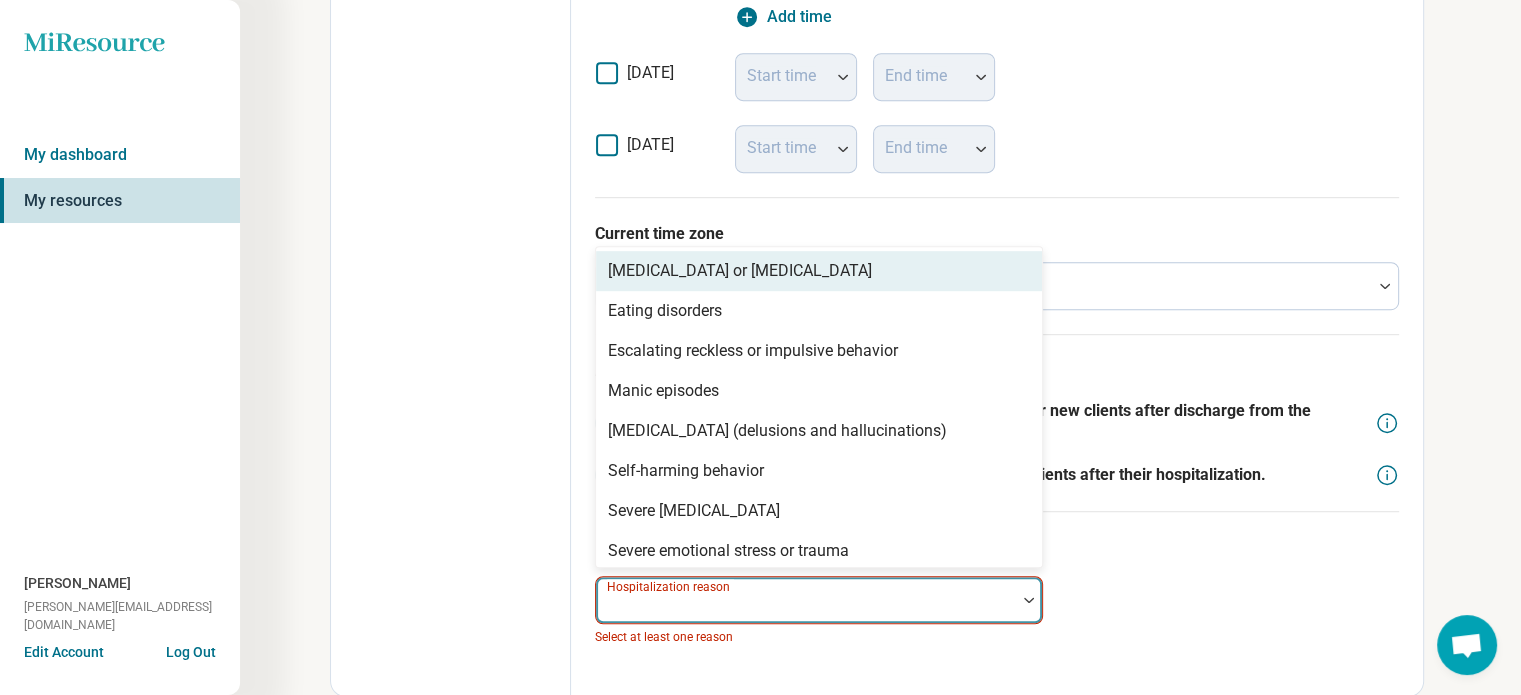 click on "Edit profile General Specialty Credentials Location Payment Schedule Profile completion:  82 % Profile Updated" at bounding box center (451, -169) 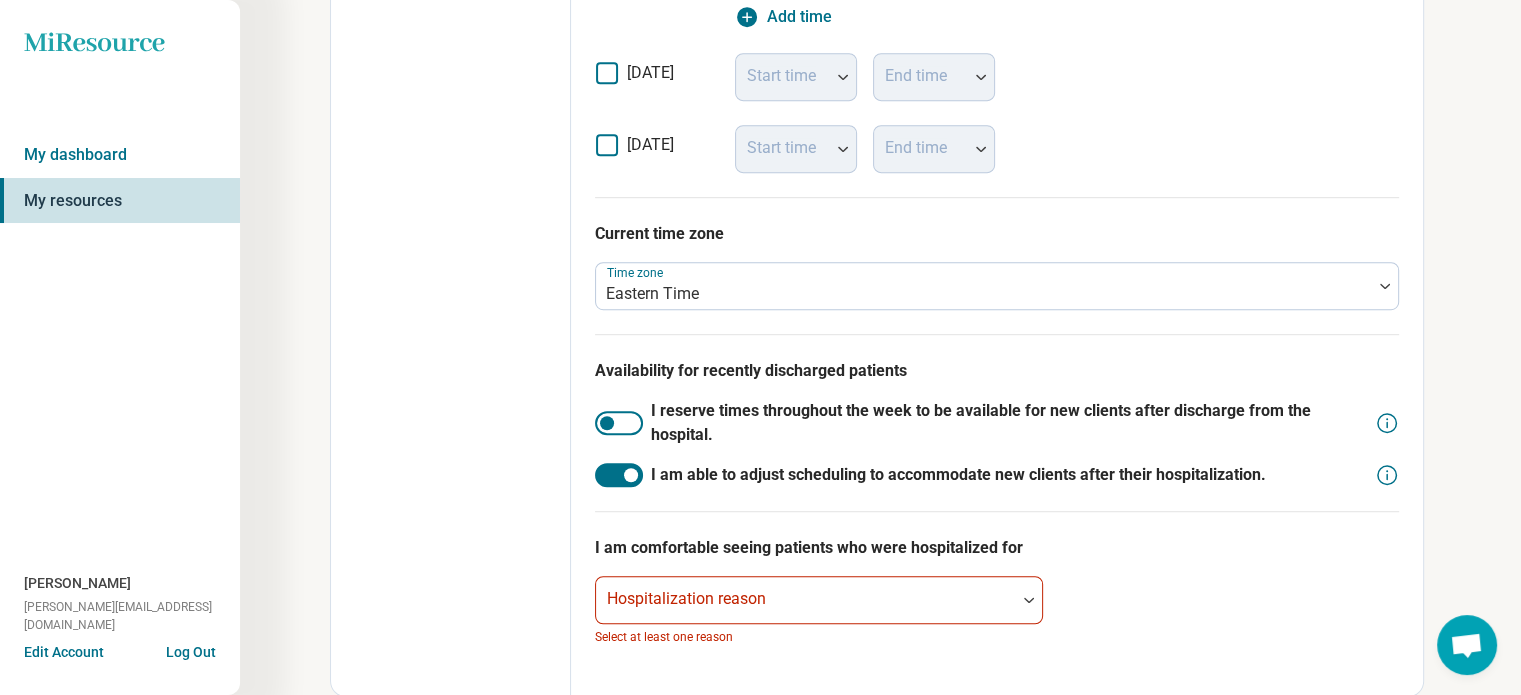 click at bounding box center (619, 475) 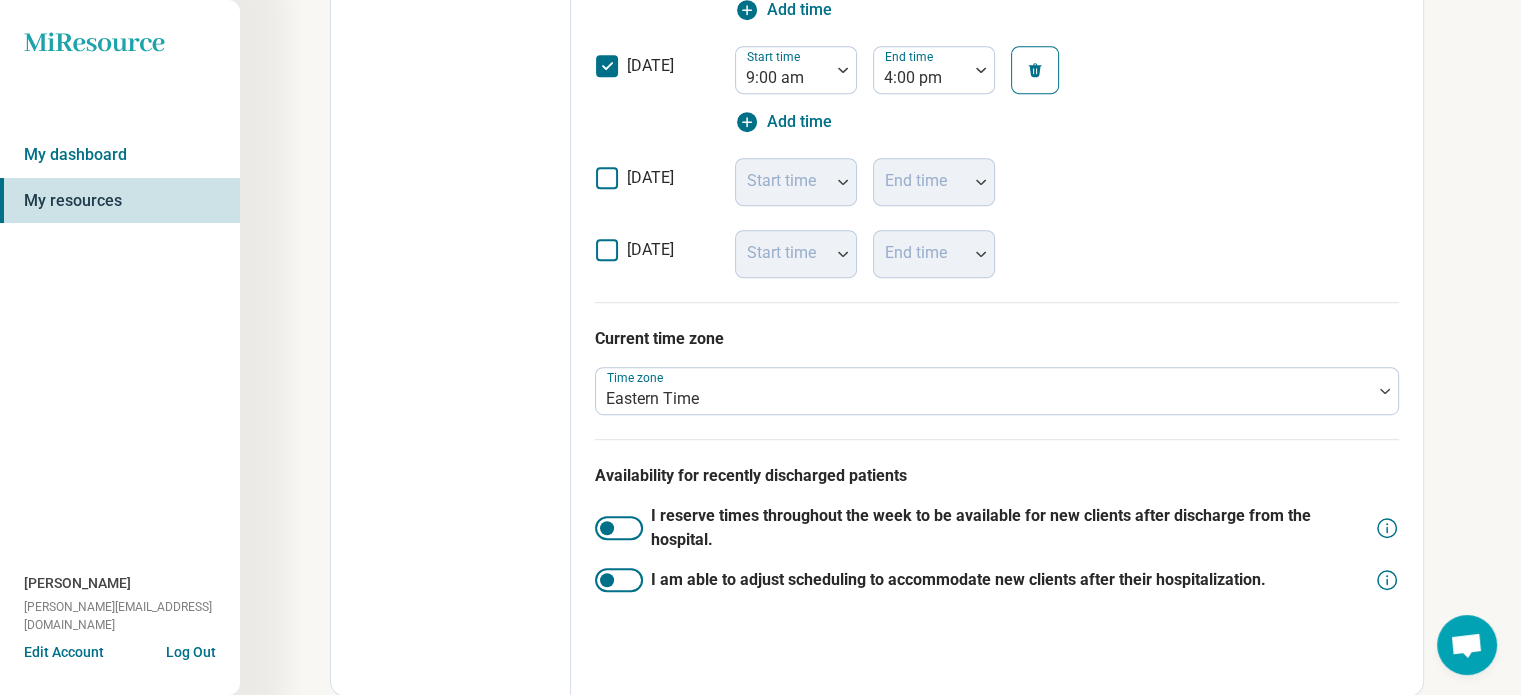 scroll, scrollTop: 0, scrollLeft: 0, axis: both 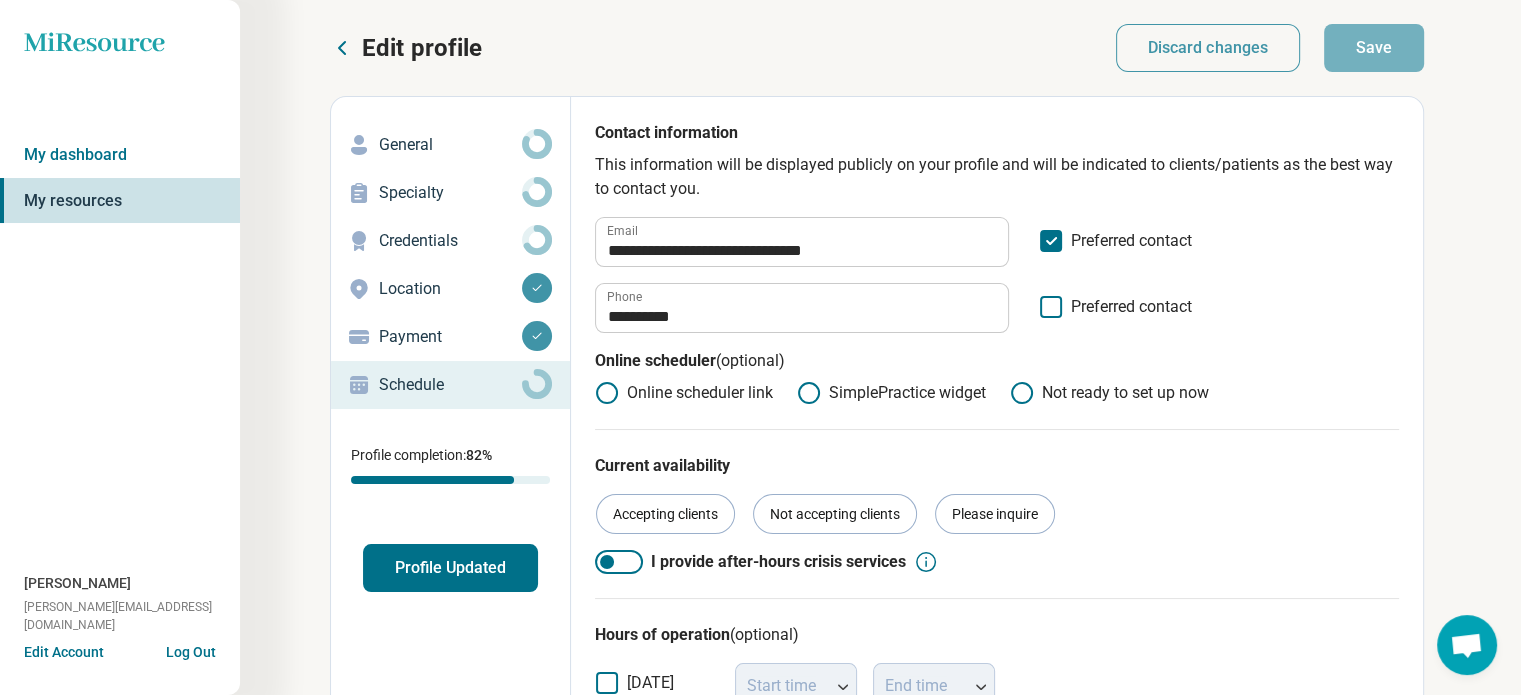 click on "Miresource logo" 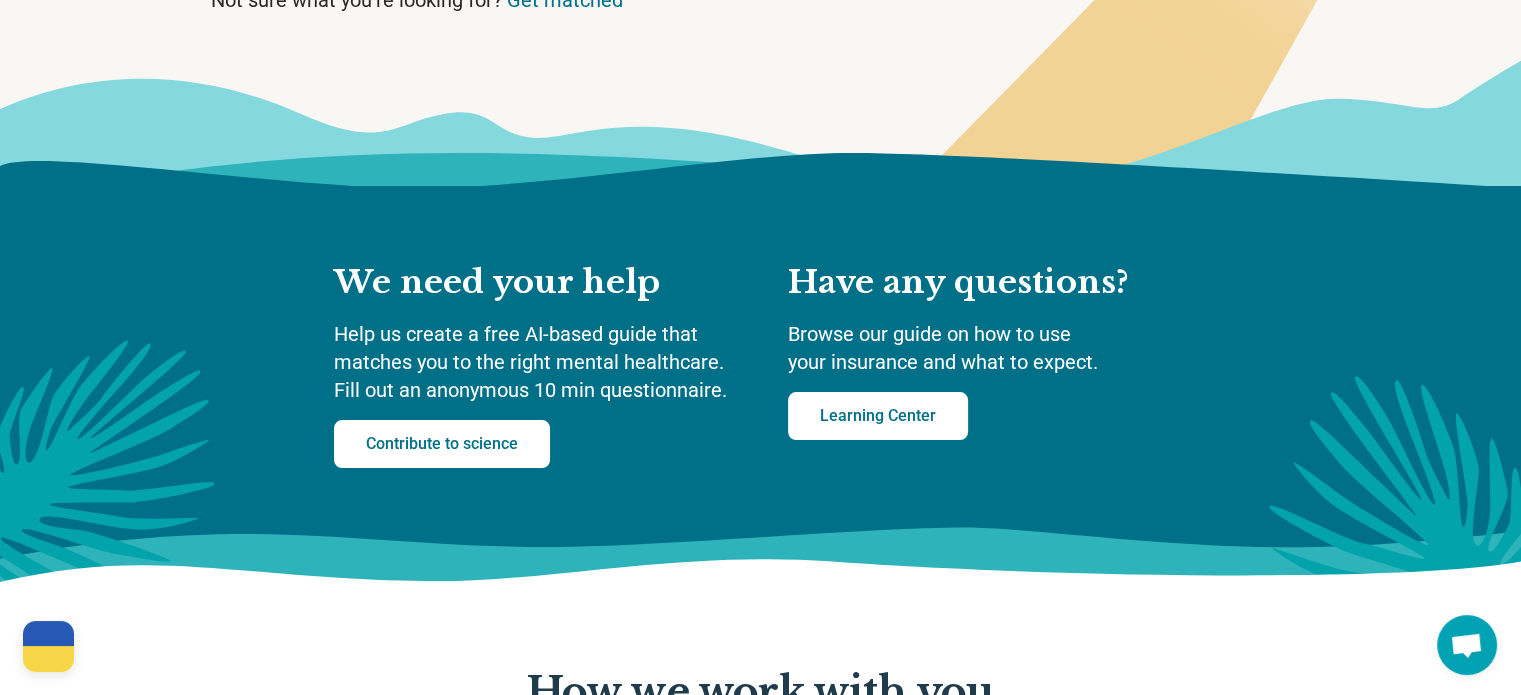scroll, scrollTop: 0, scrollLeft: 0, axis: both 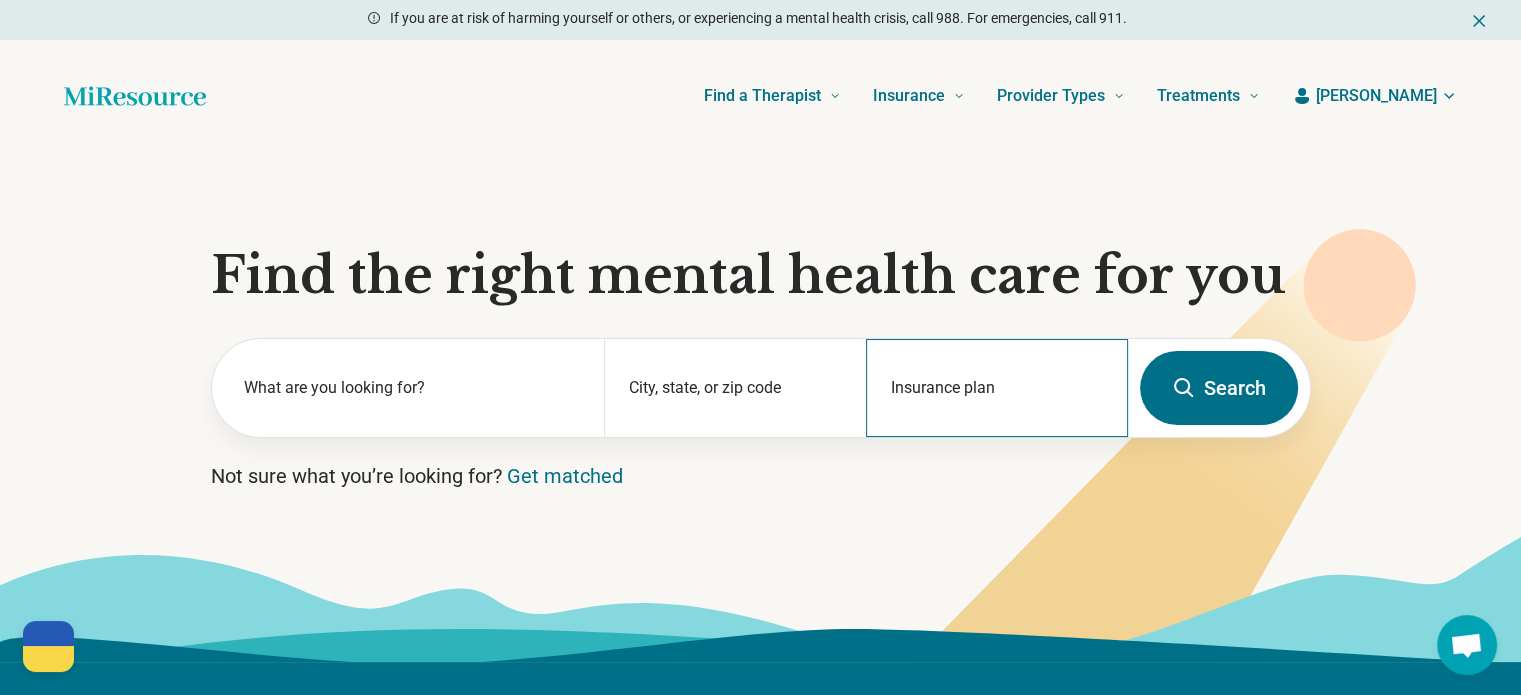 click on "Insurance plan" at bounding box center (997, 388) 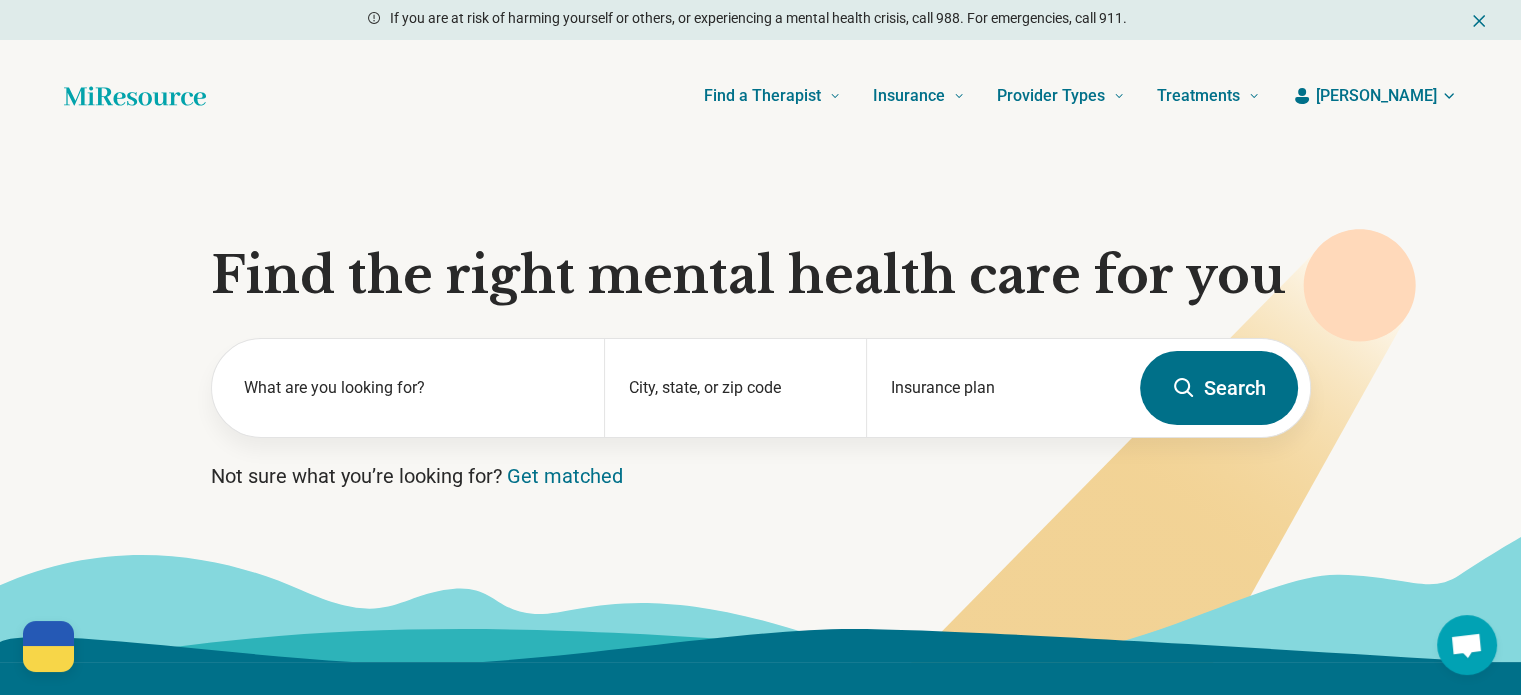 click on "Find the right mental health care for you What are you looking for? City, state, or zip code Insurance plan Search Not sure what you’re looking for?   Get matched" at bounding box center (760, 407) 